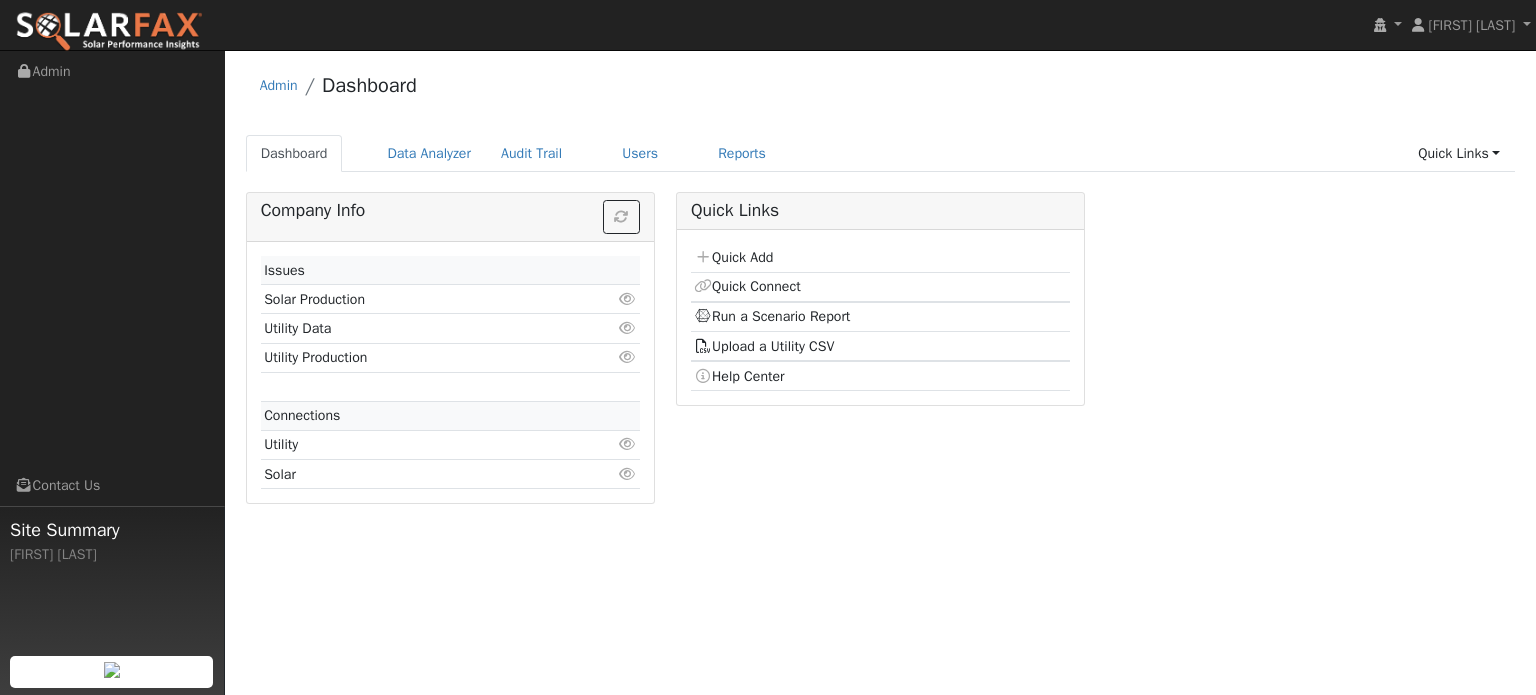 scroll, scrollTop: 0, scrollLeft: 0, axis: both 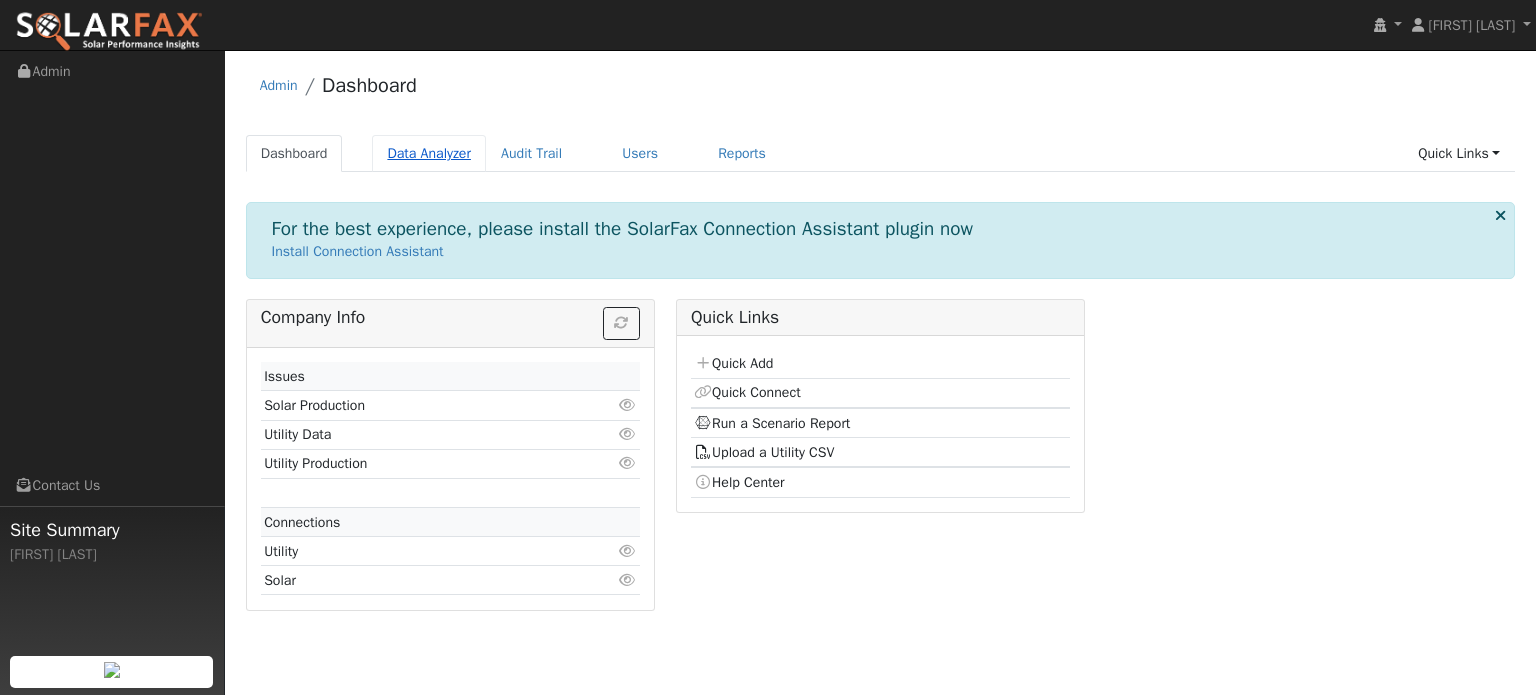 click on "Data Analyzer" at bounding box center [429, 153] 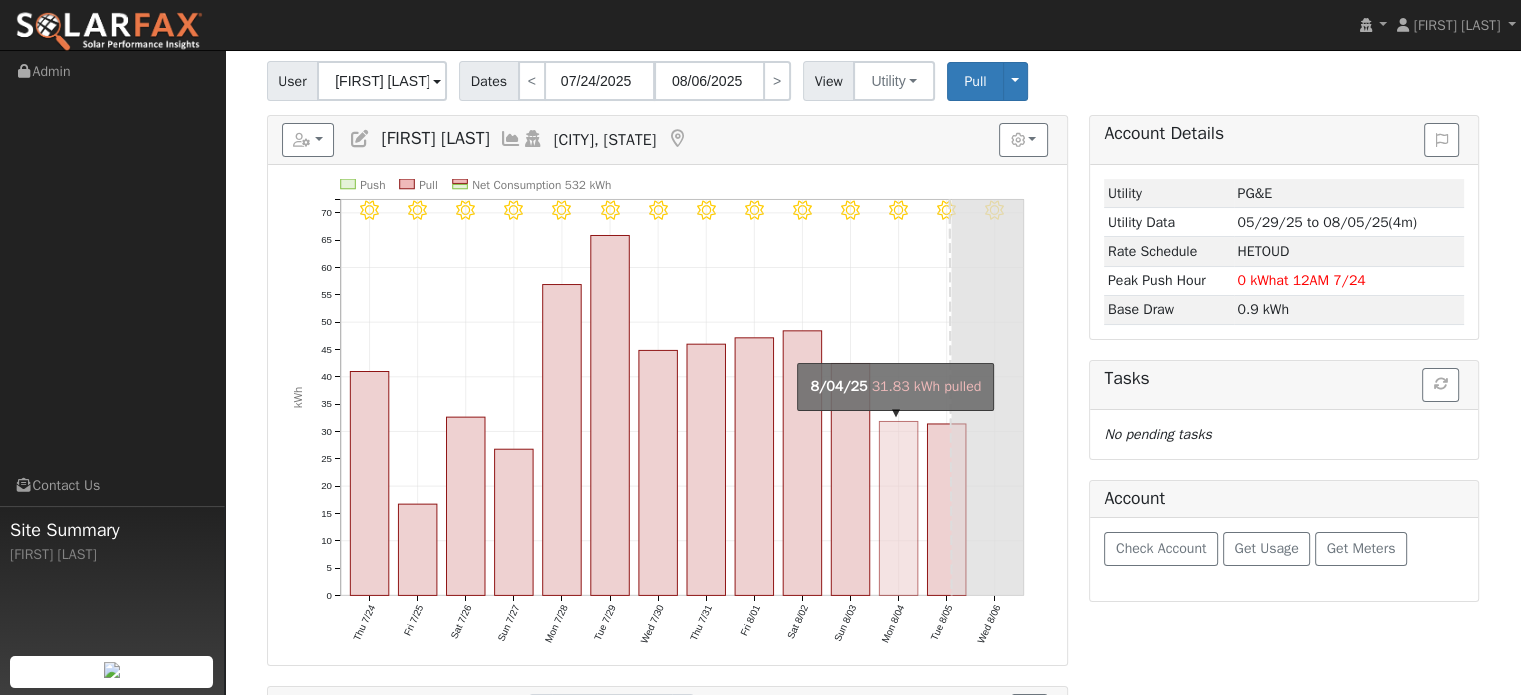 scroll, scrollTop: 100, scrollLeft: 0, axis: vertical 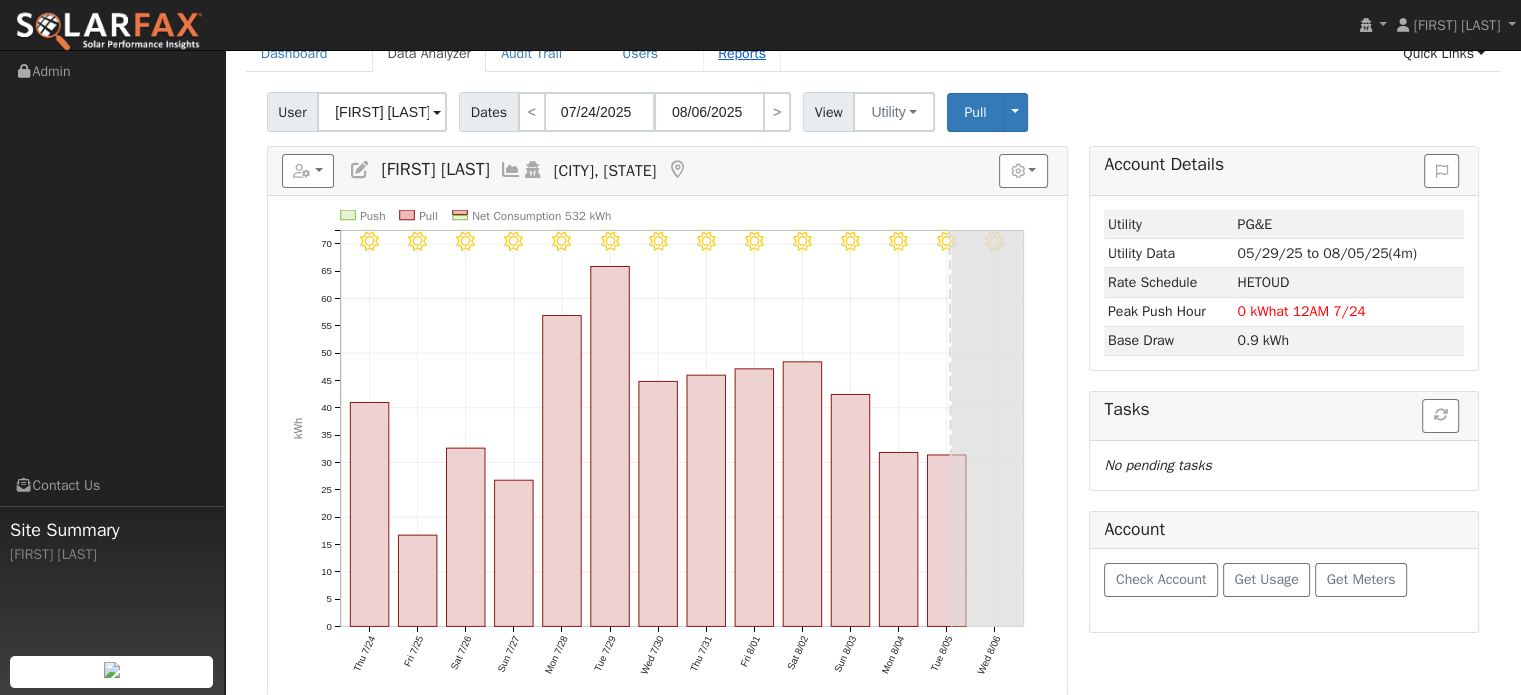 click on "Reports" at bounding box center (742, 53) 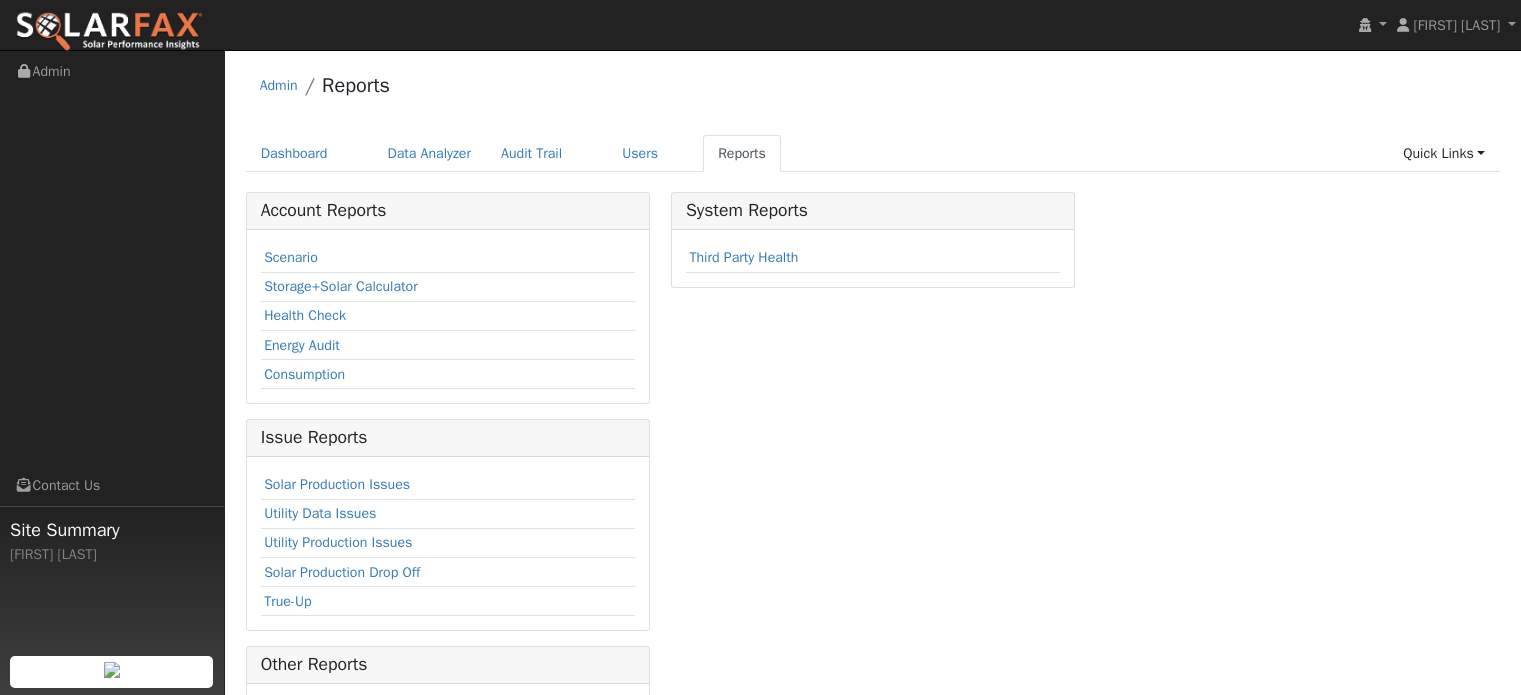 scroll, scrollTop: 0, scrollLeft: 0, axis: both 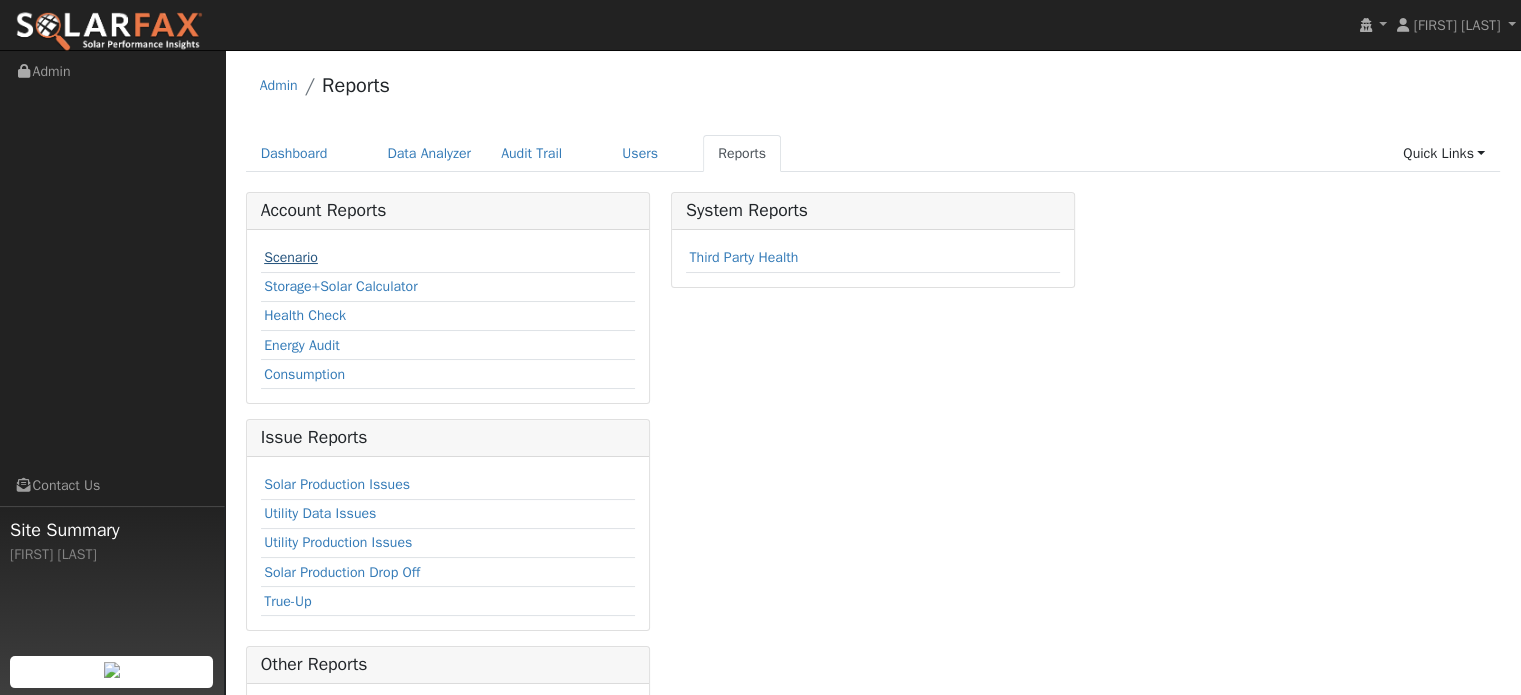 click on "Scenario" at bounding box center (291, 257) 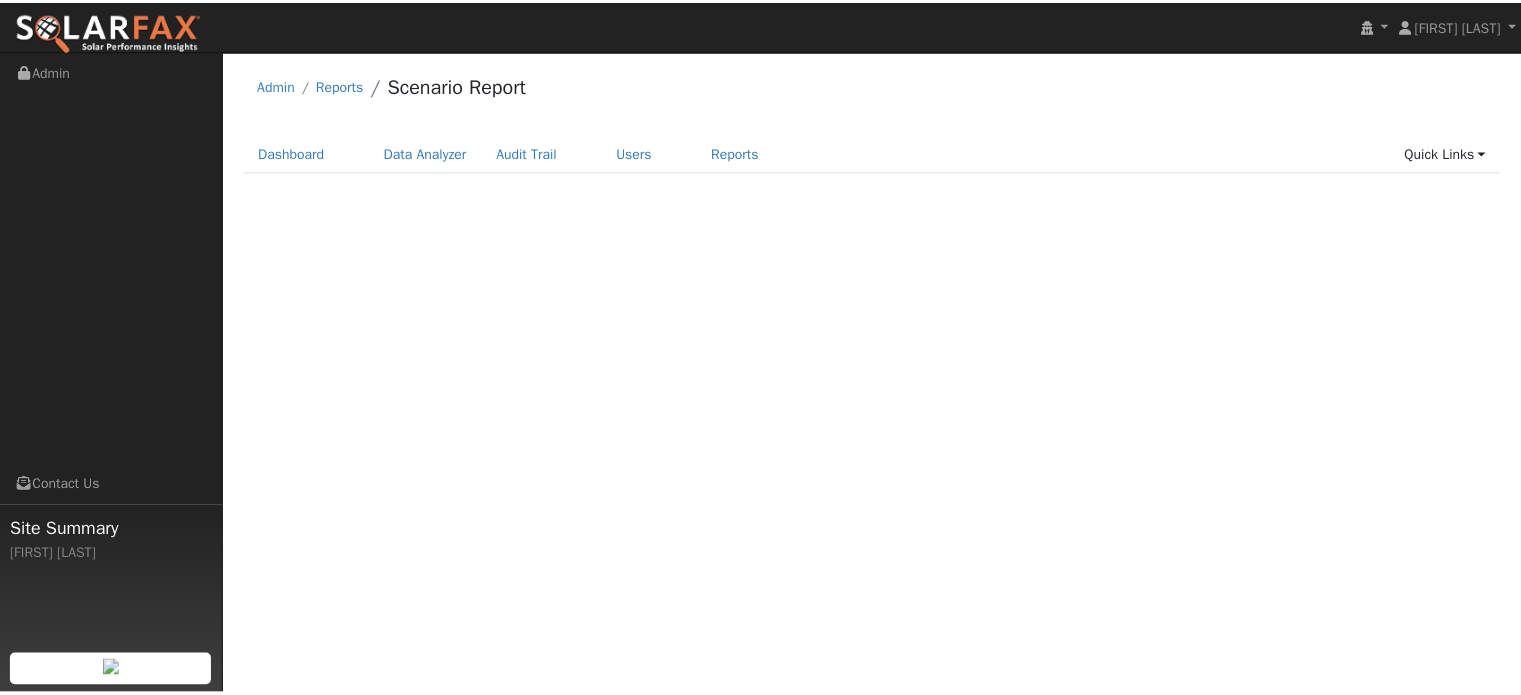 scroll, scrollTop: 0, scrollLeft: 0, axis: both 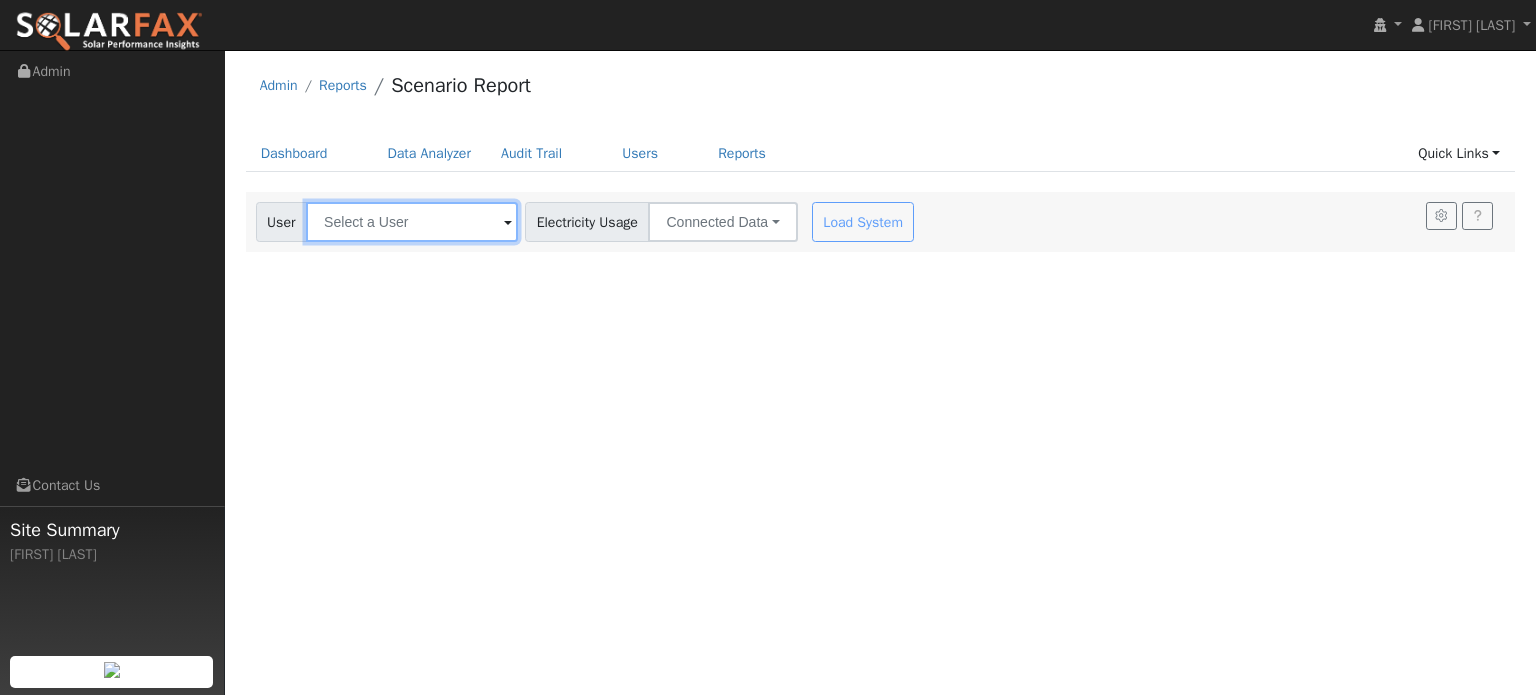 click at bounding box center [412, 222] 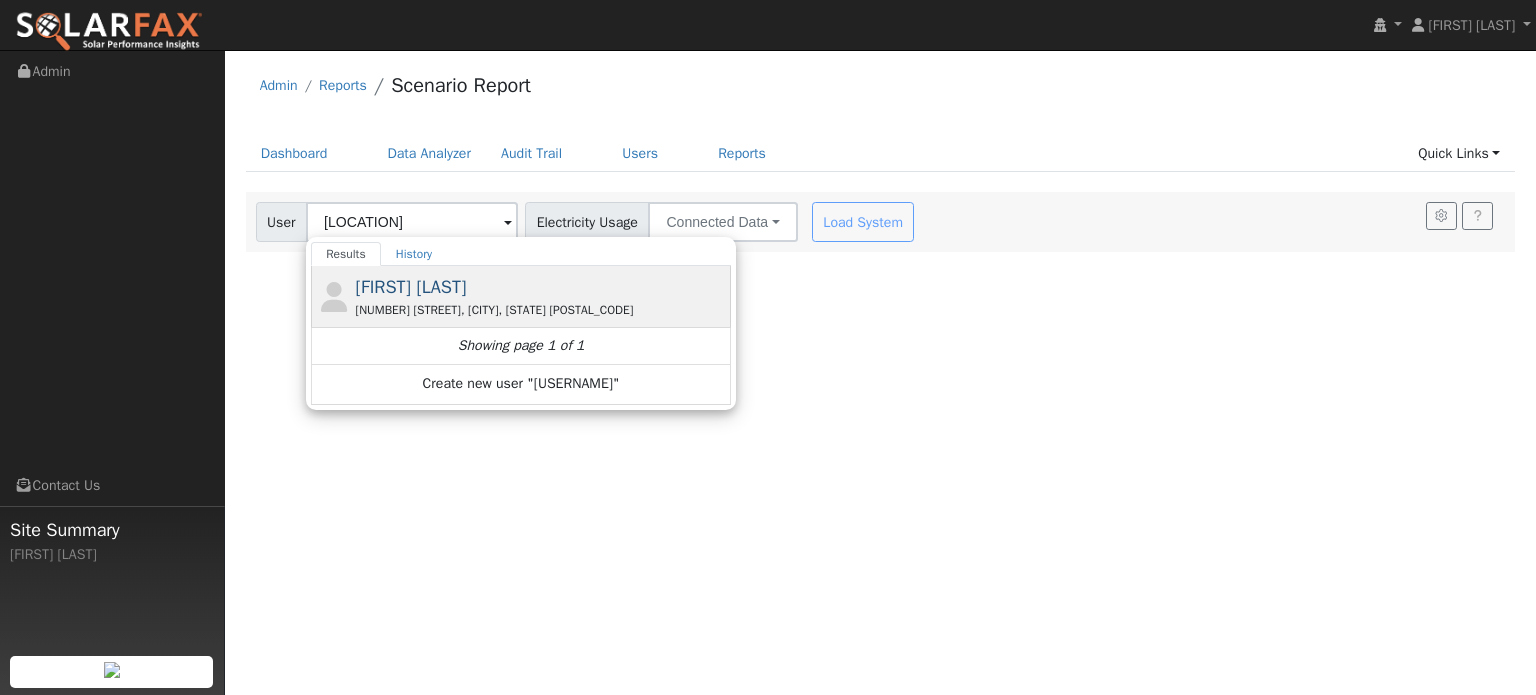 click on "2020 Denton Court, Rocklin, CA 95765" at bounding box center [541, 310] 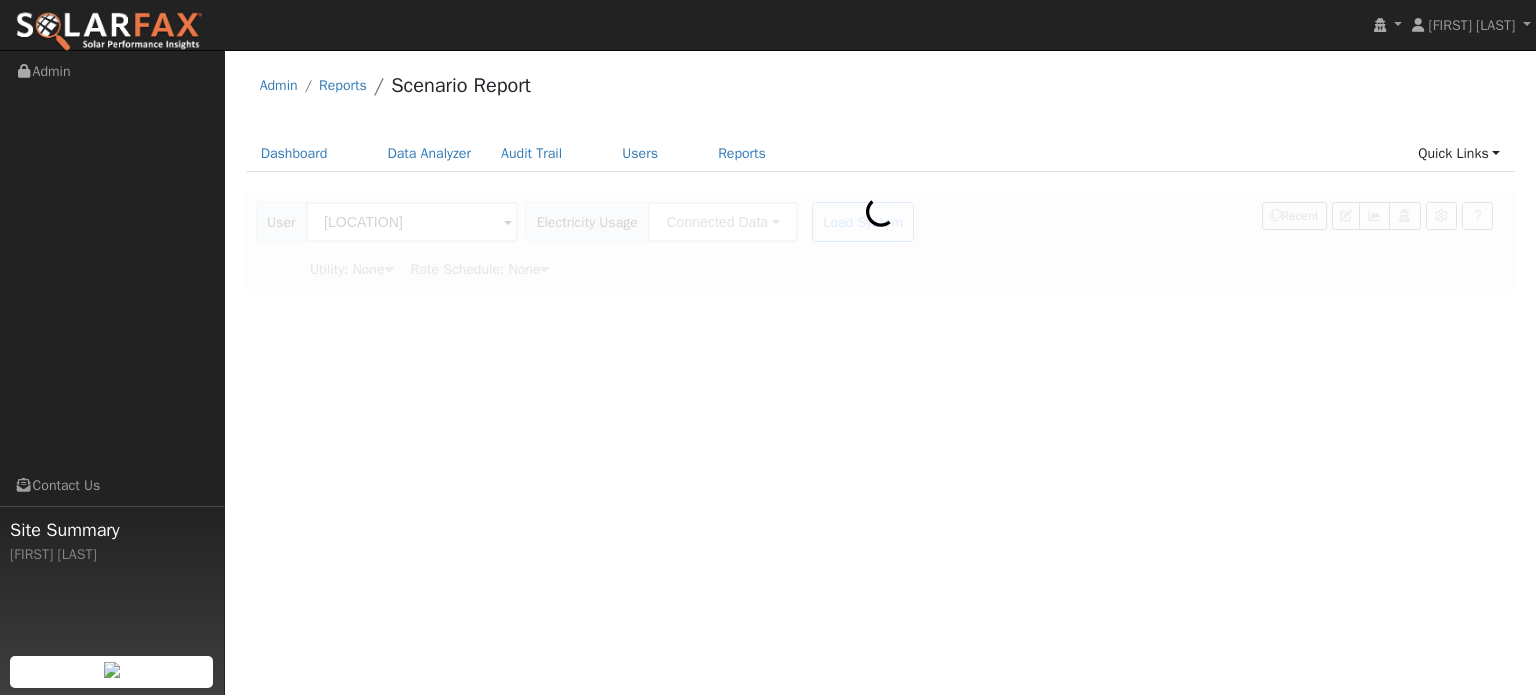 type on "Mallory Gallegos" 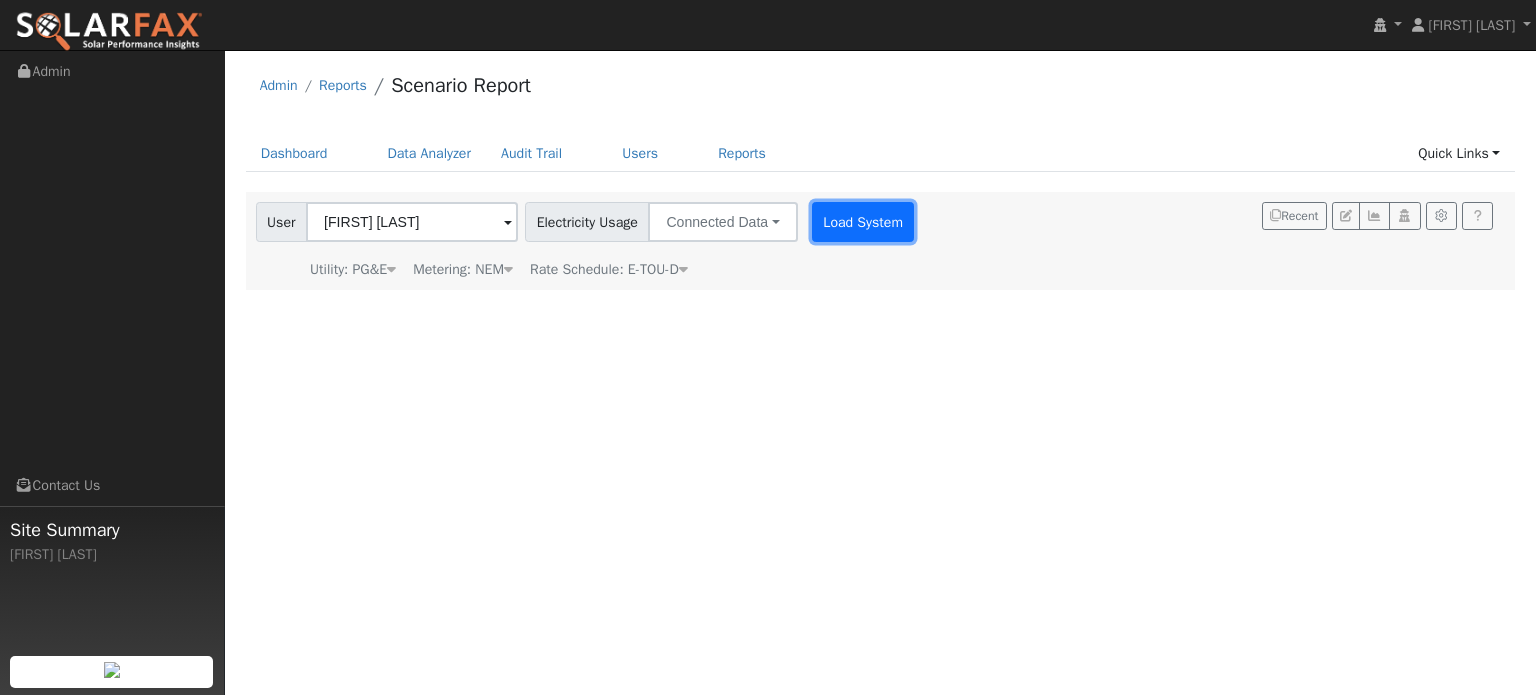 click on "Load System" at bounding box center (863, 222) 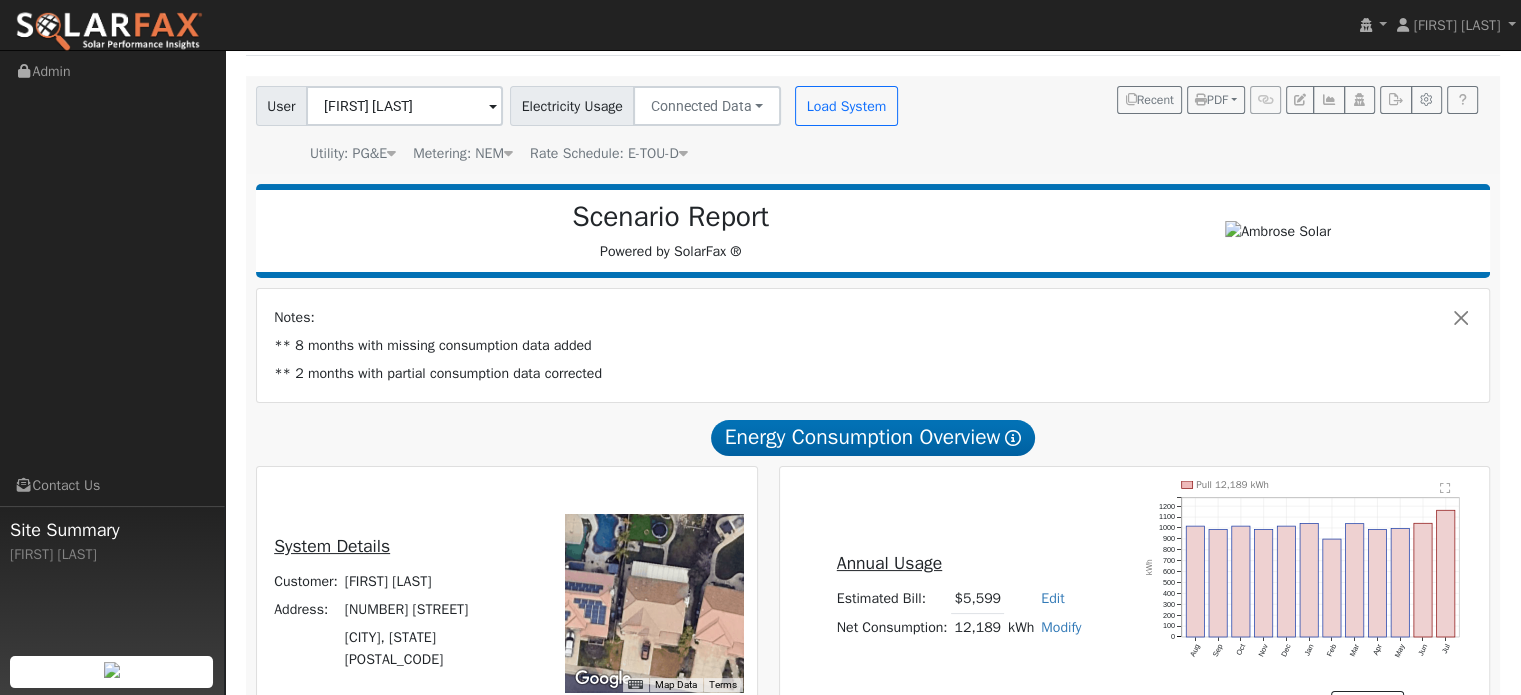 scroll, scrollTop: 0, scrollLeft: 0, axis: both 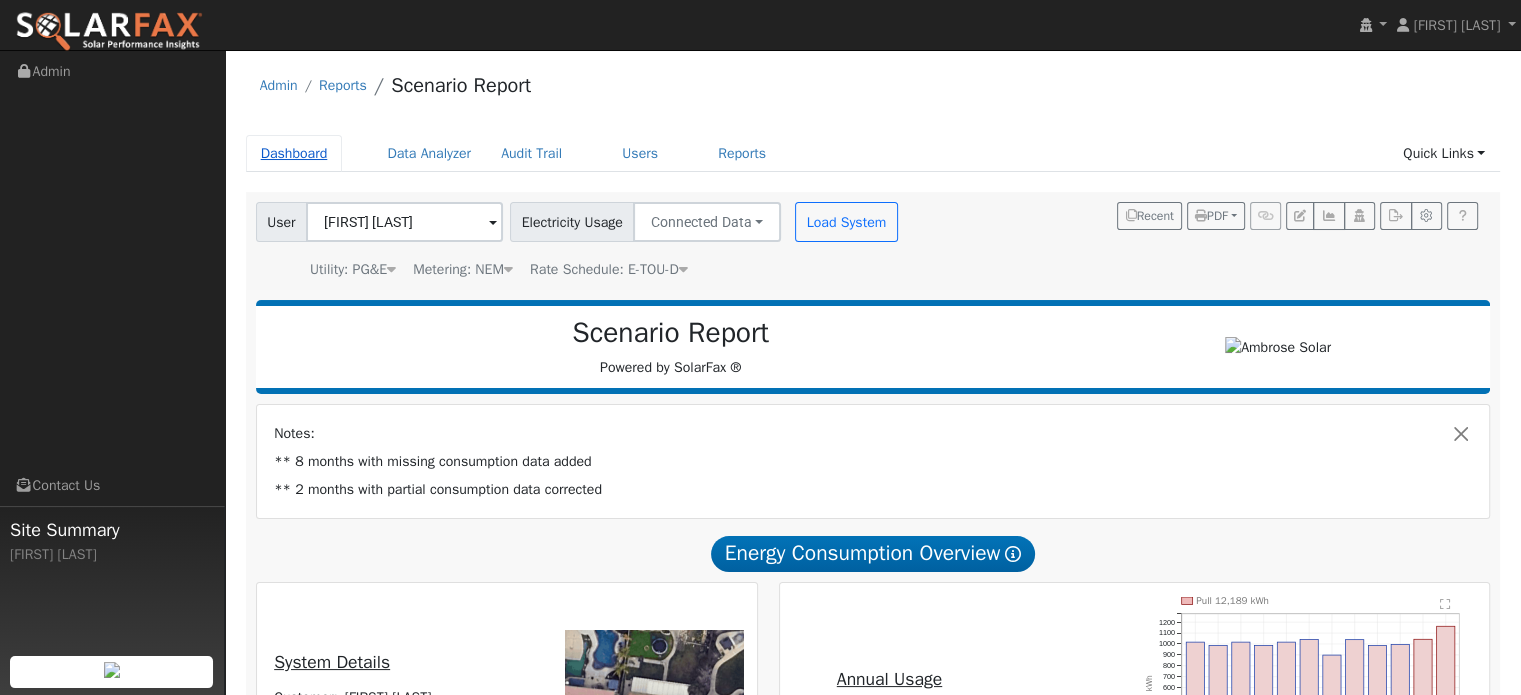 click on "Dashboard" at bounding box center [294, 153] 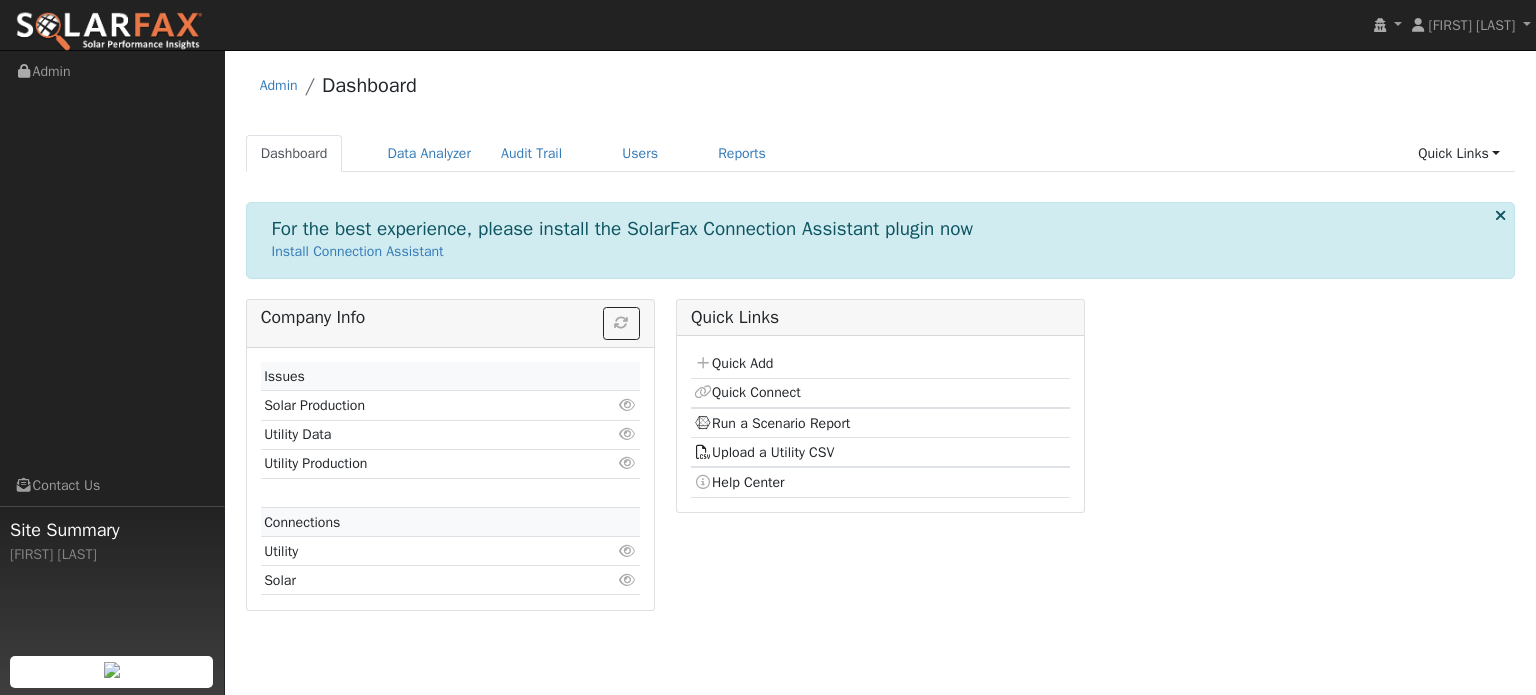 scroll, scrollTop: 0, scrollLeft: 0, axis: both 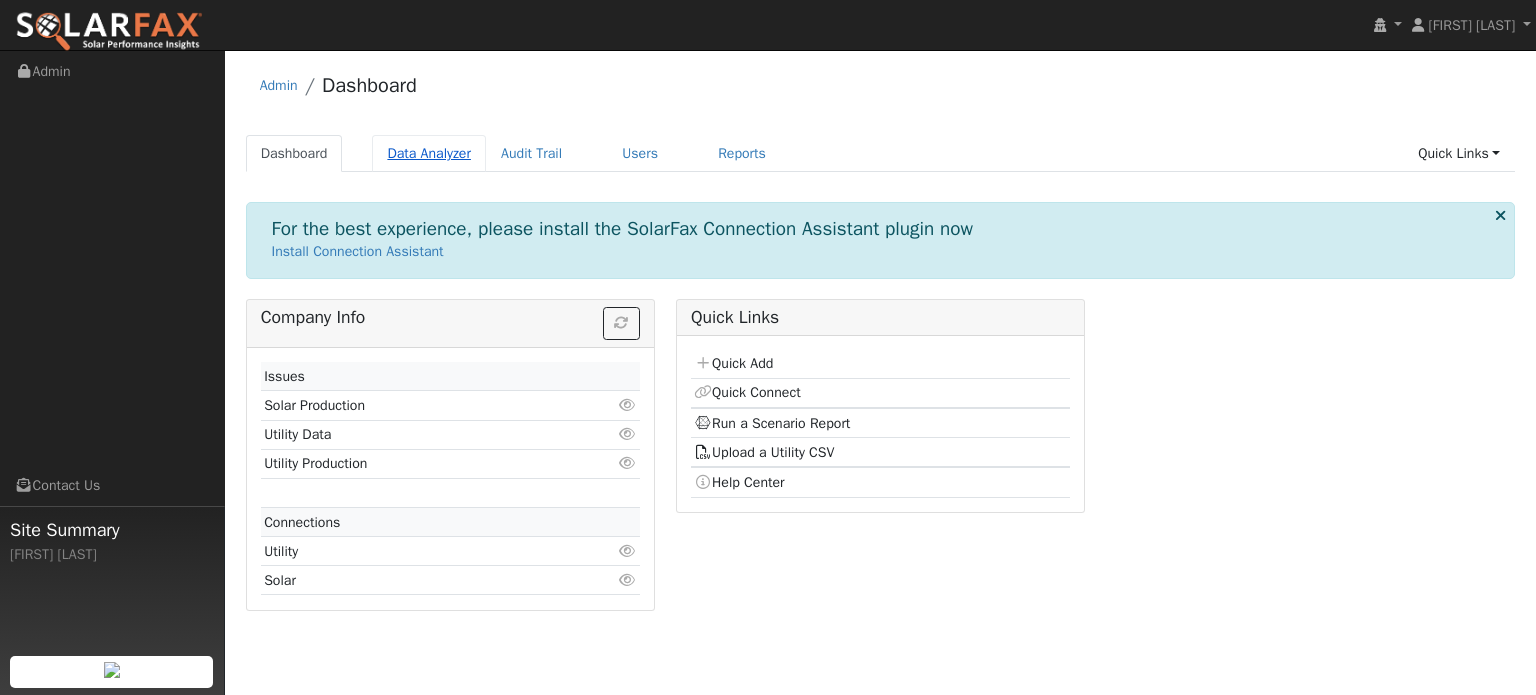 click on "Data Analyzer" at bounding box center (429, 153) 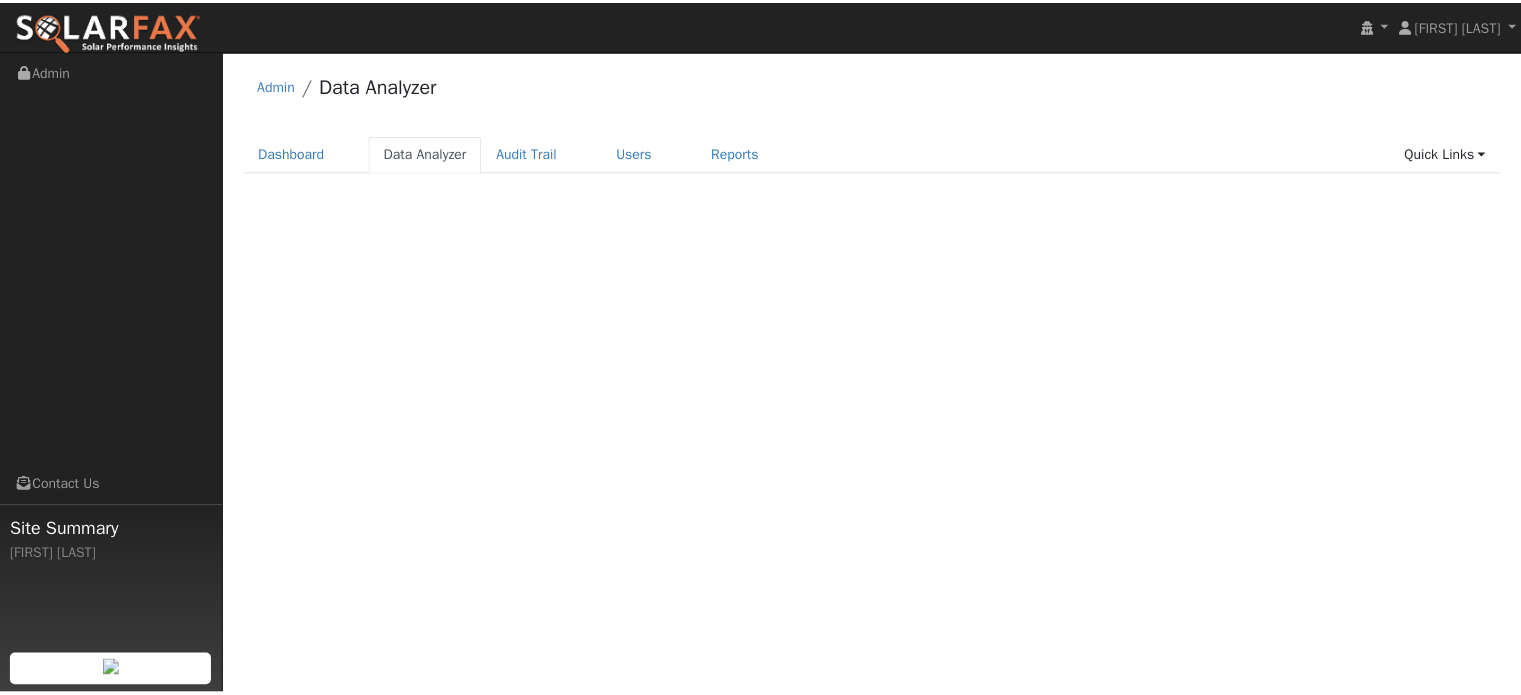 scroll, scrollTop: 0, scrollLeft: 0, axis: both 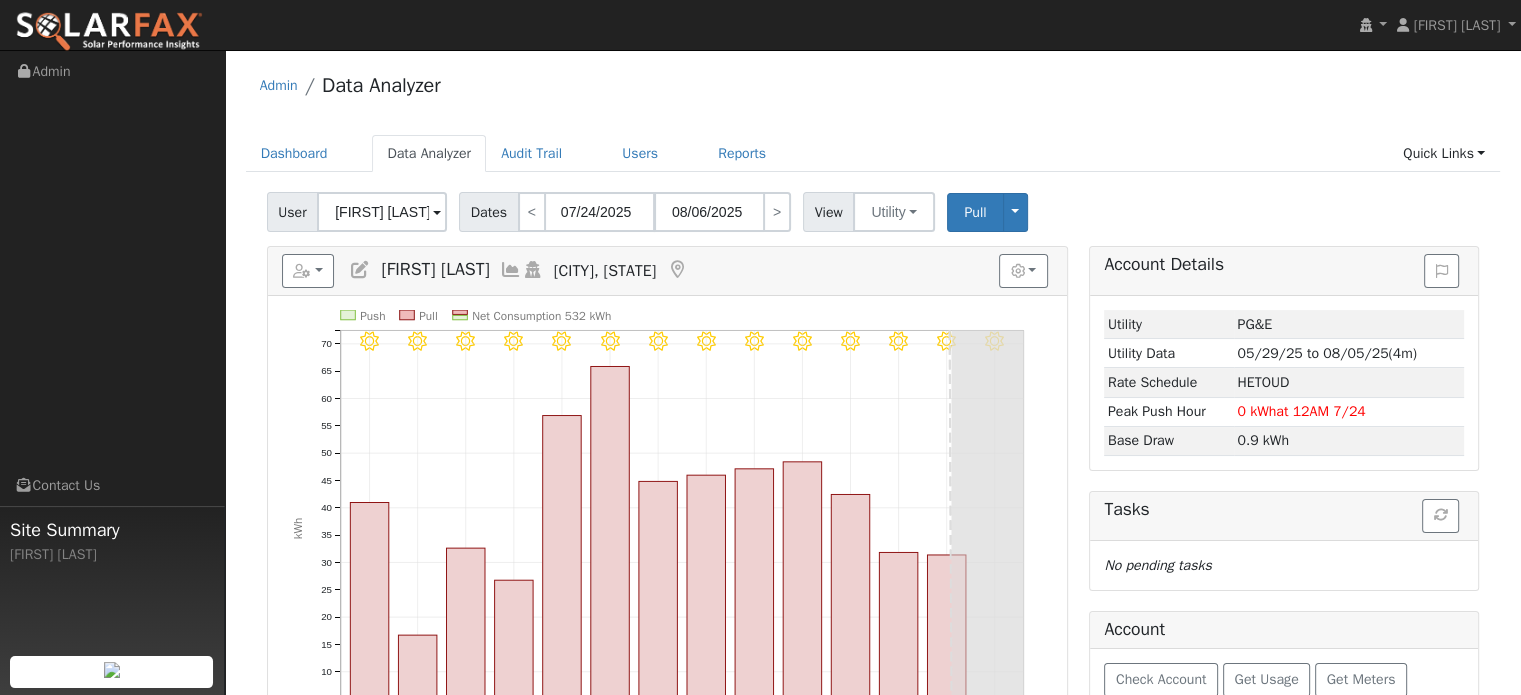 click on "[FIRST] [LAST]" at bounding box center (382, 212) 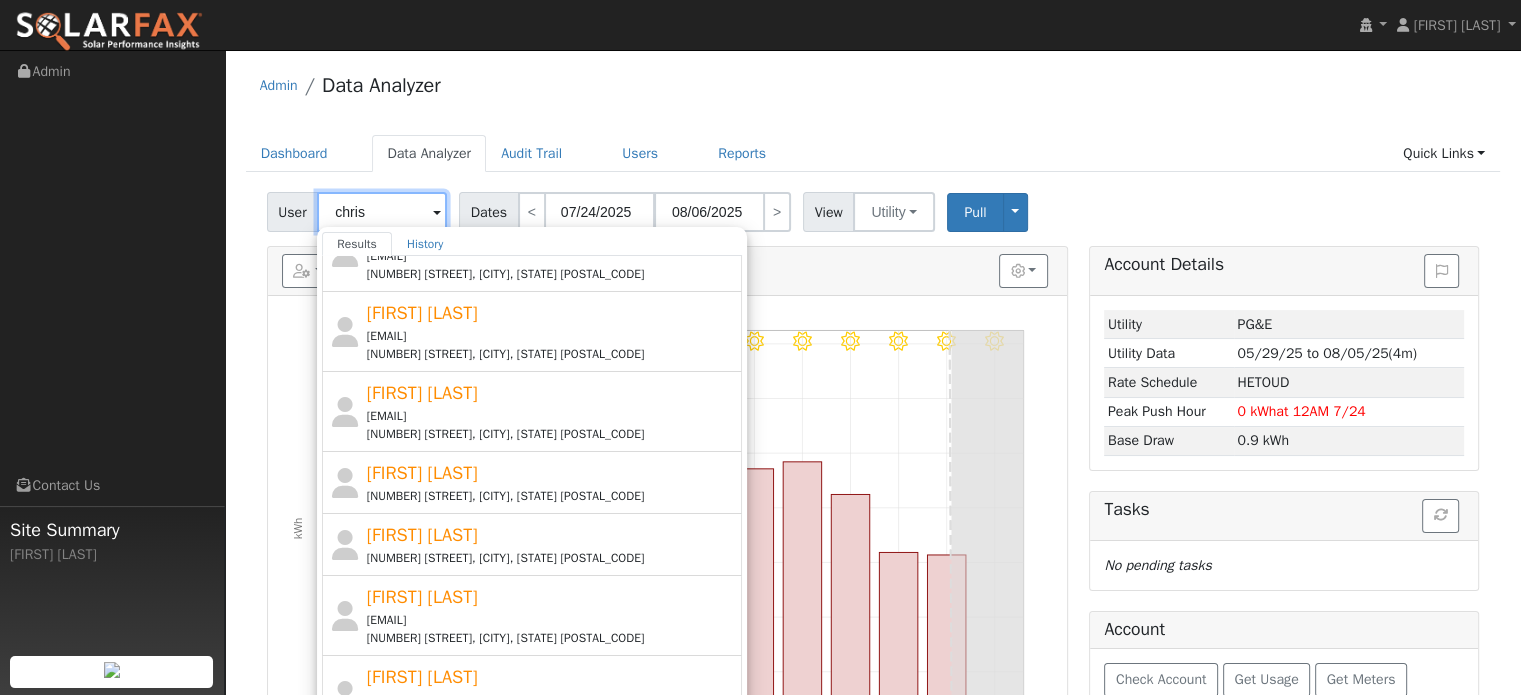 scroll, scrollTop: 400, scrollLeft: 0, axis: vertical 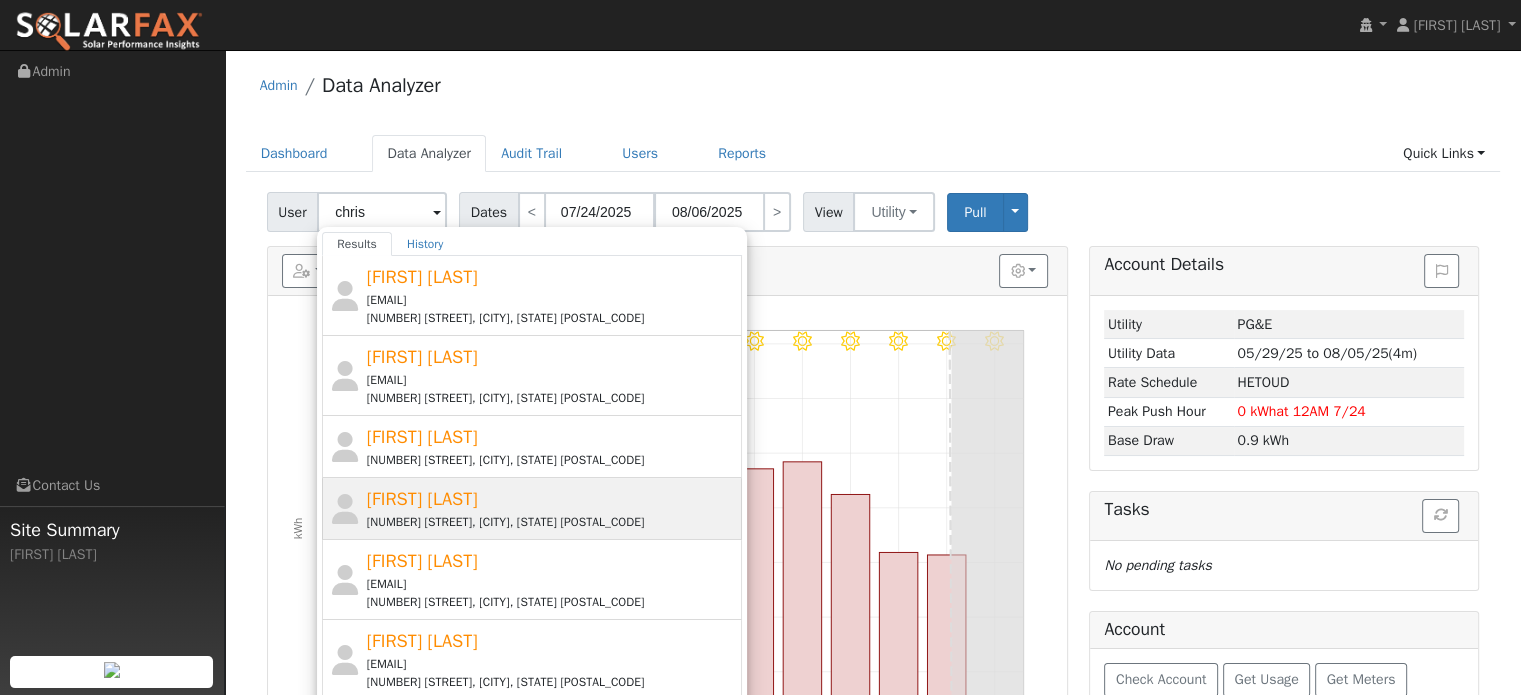 click on "Chris Lampson 2212 Rookery Place, El Dorado Hills, CA 95762" at bounding box center (552, 508) 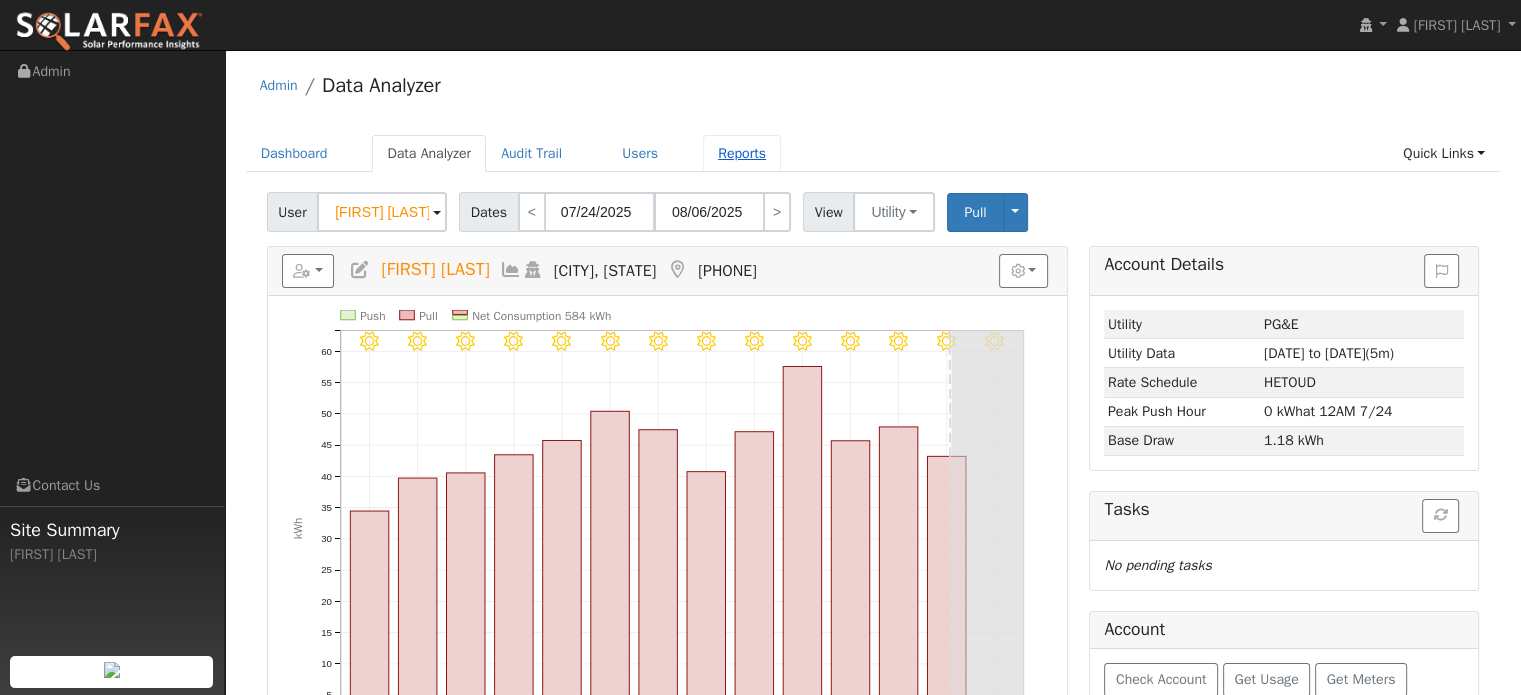 click on "Reports" at bounding box center (742, 153) 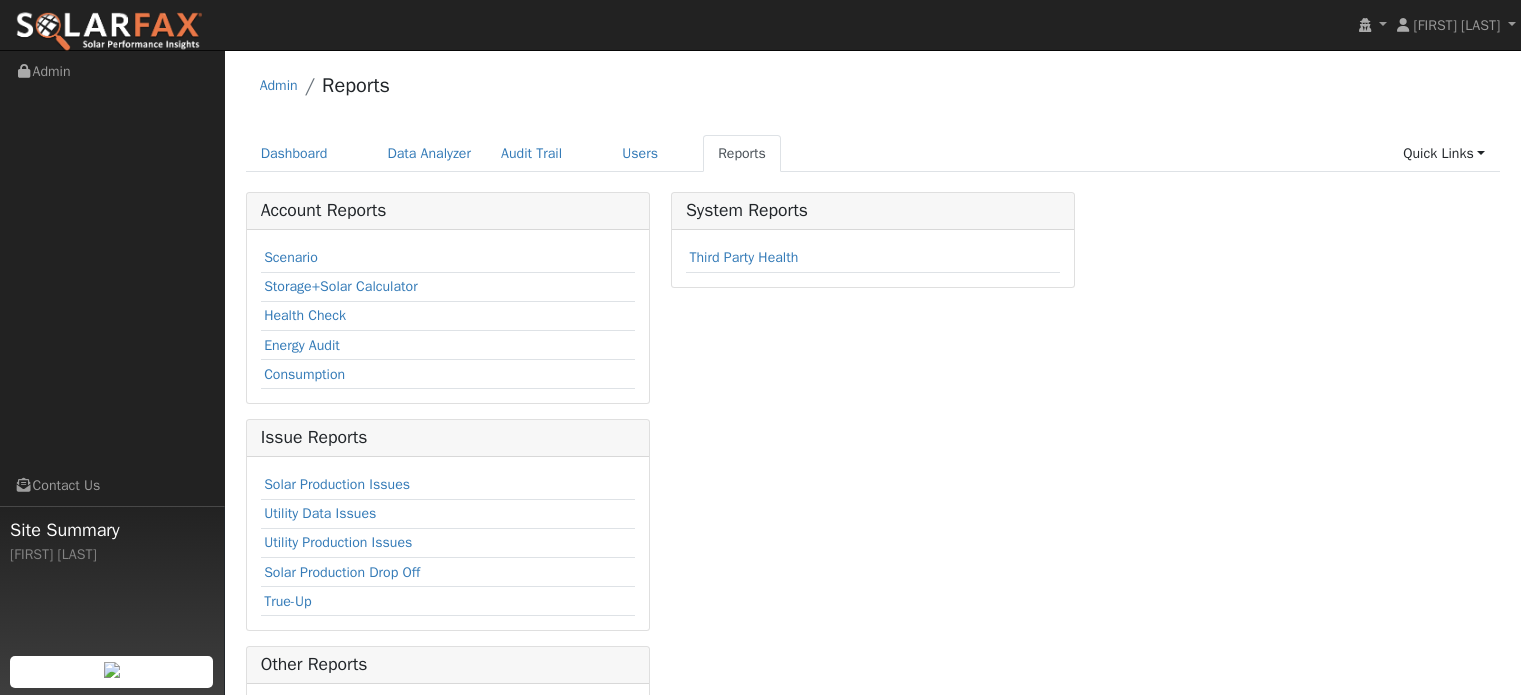 scroll, scrollTop: 0, scrollLeft: 0, axis: both 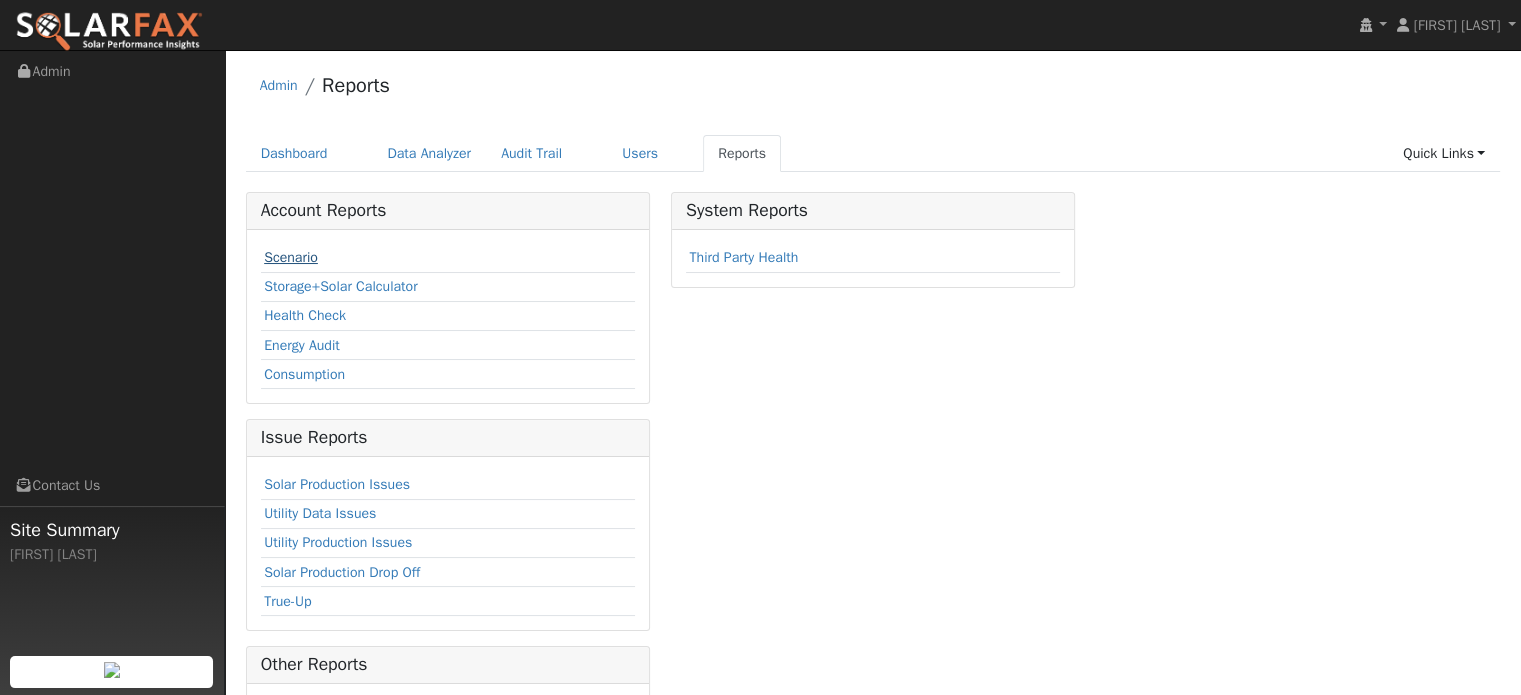 click on "Scenario" at bounding box center [291, 257] 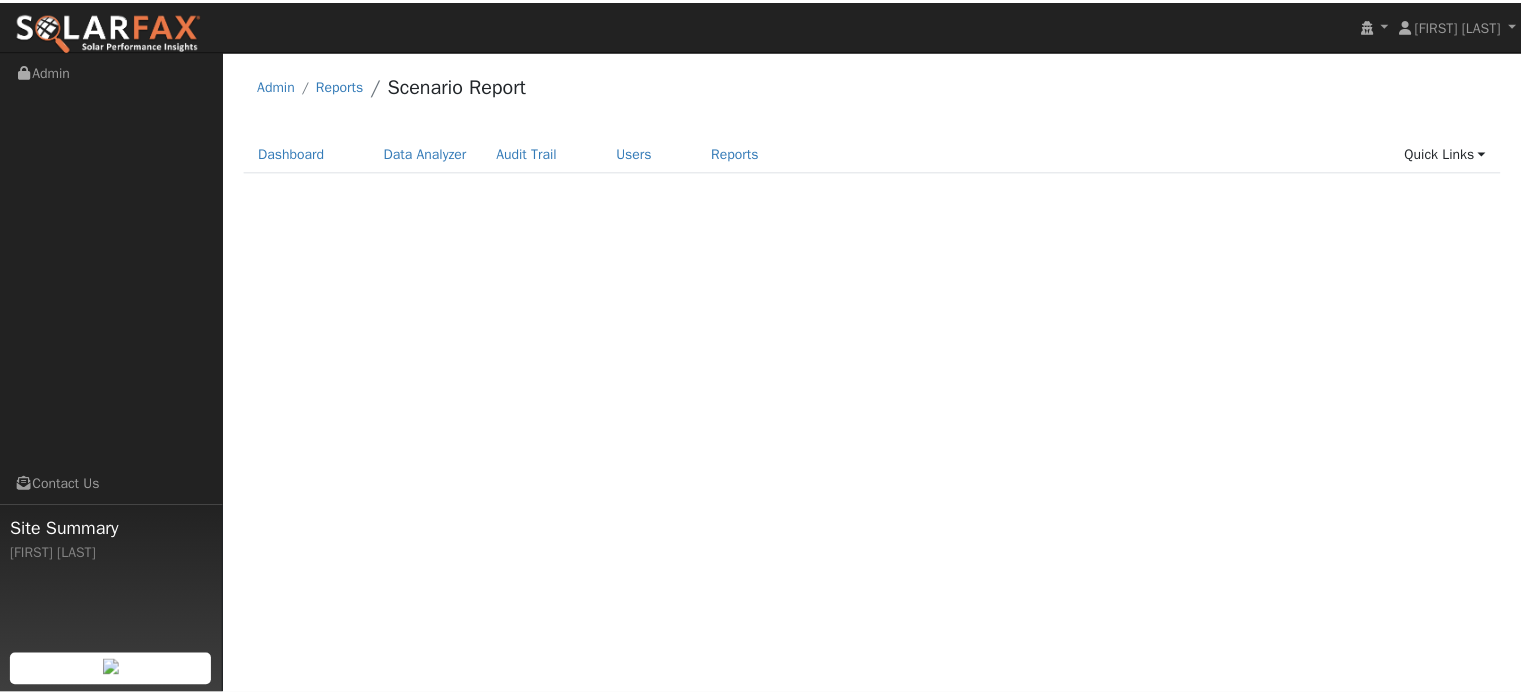 scroll, scrollTop: 0, scrollLeft: 0, axis: both 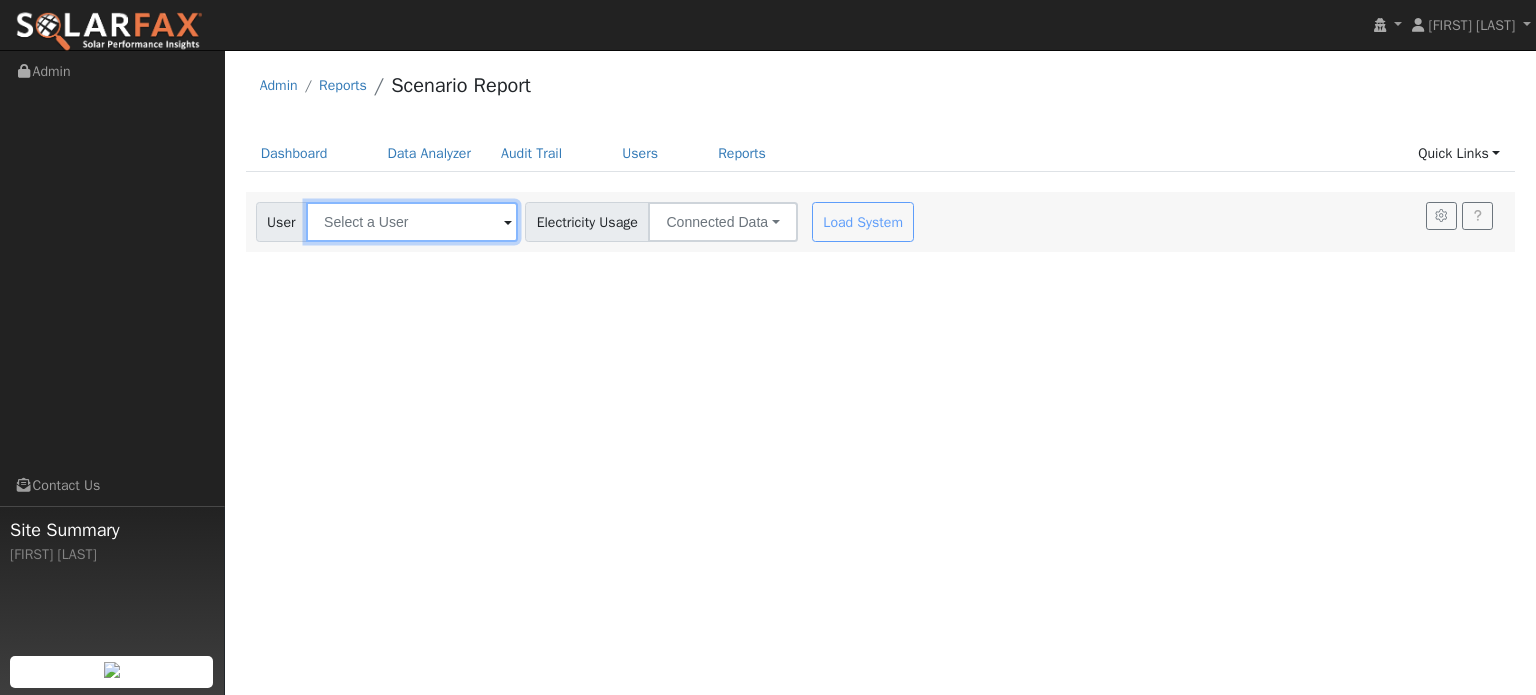 click at bounding box center (412, 222) 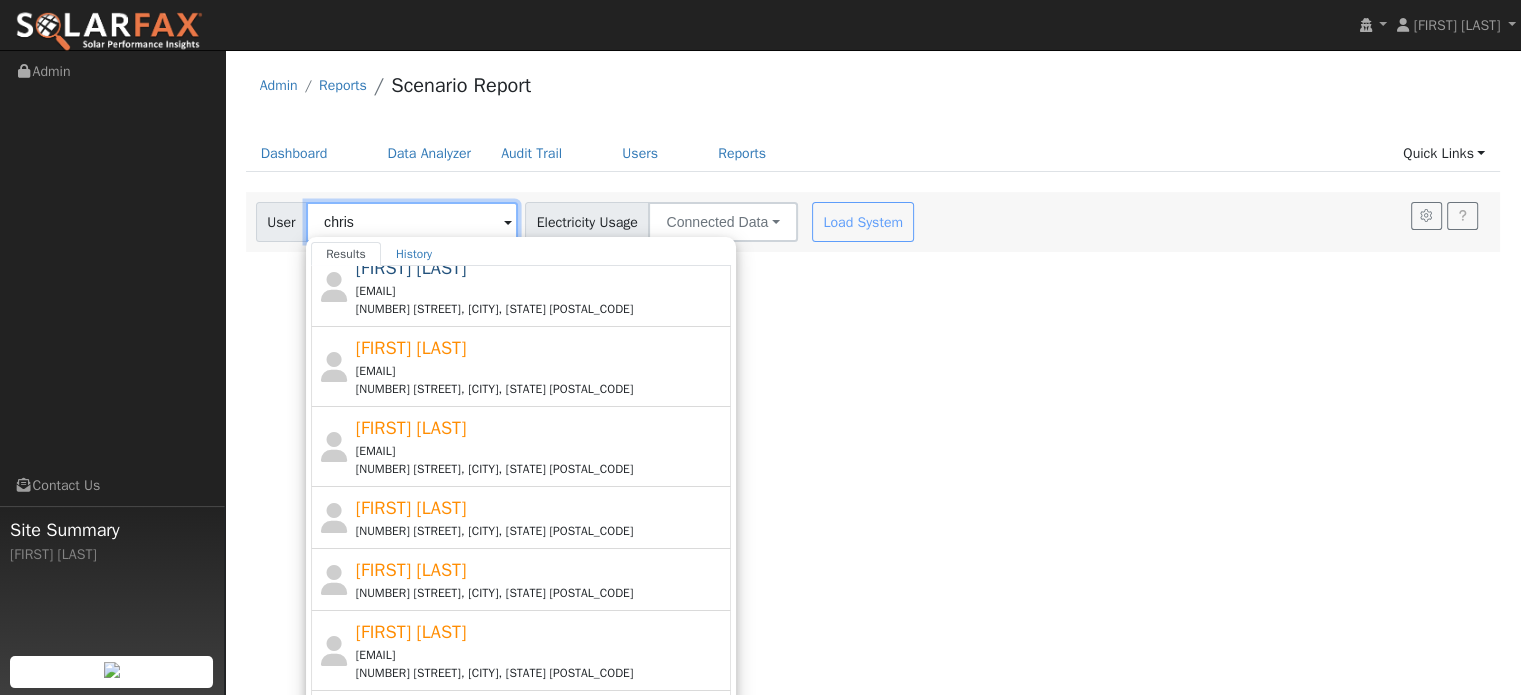 scroll, scrollTop: 500, scrollLeft: 0, axis: vertical 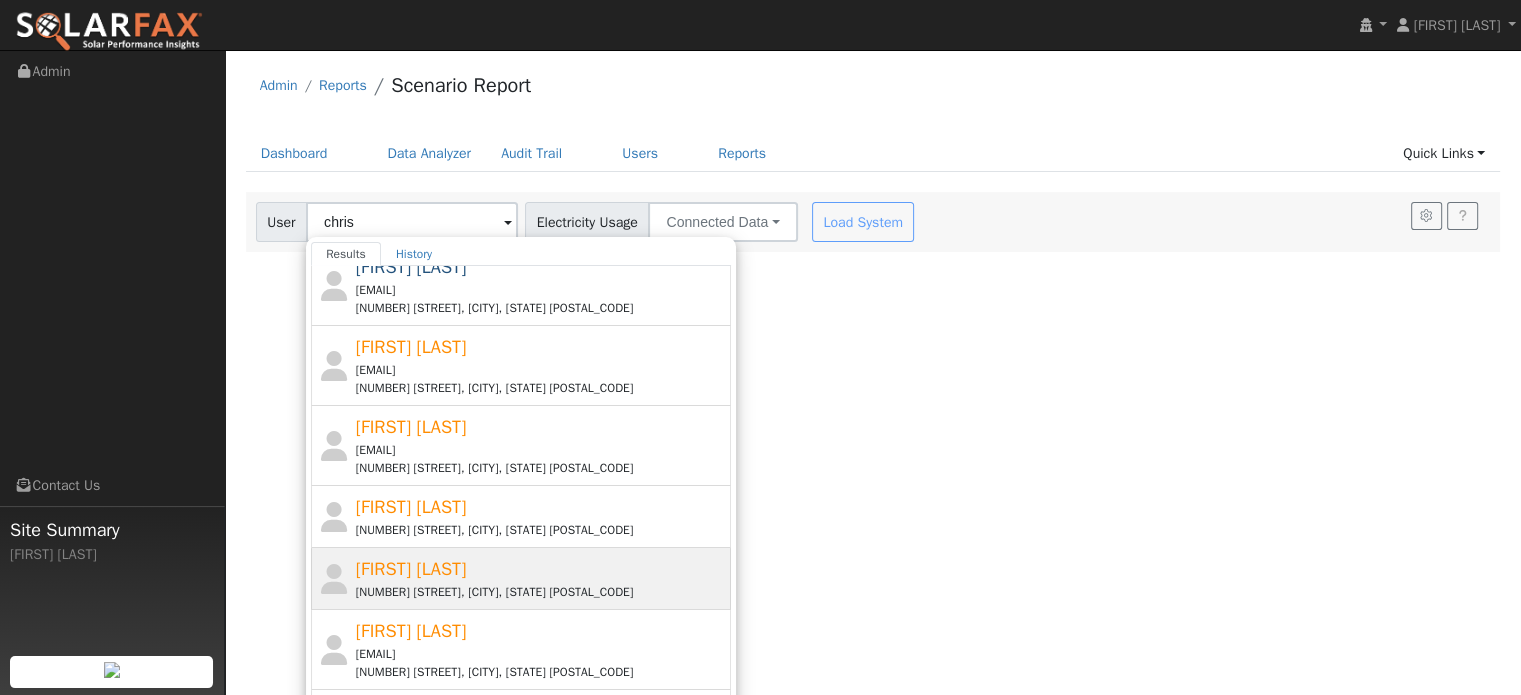 click on "[FIRST] [LAST]" at bounding box center [411, 569] 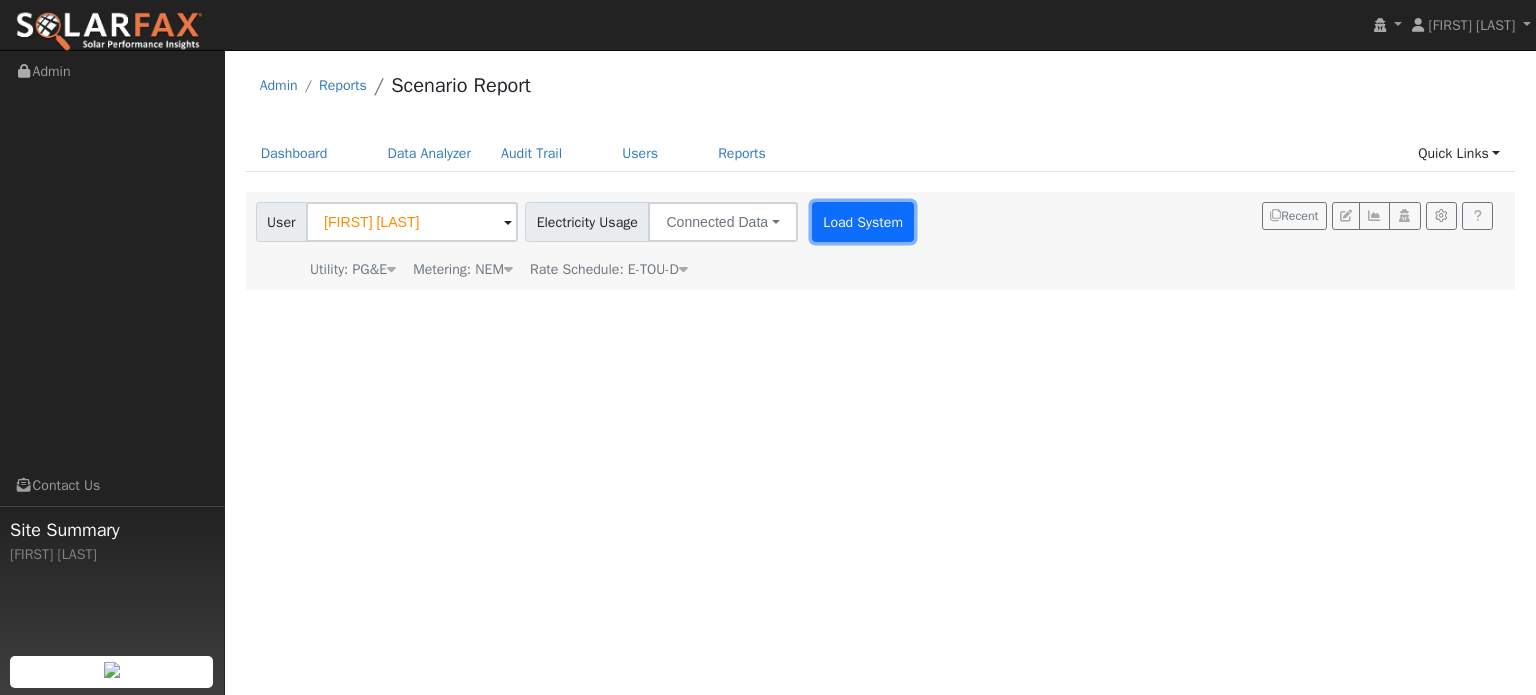 click on "Load System" at bounding box center (863, 222) 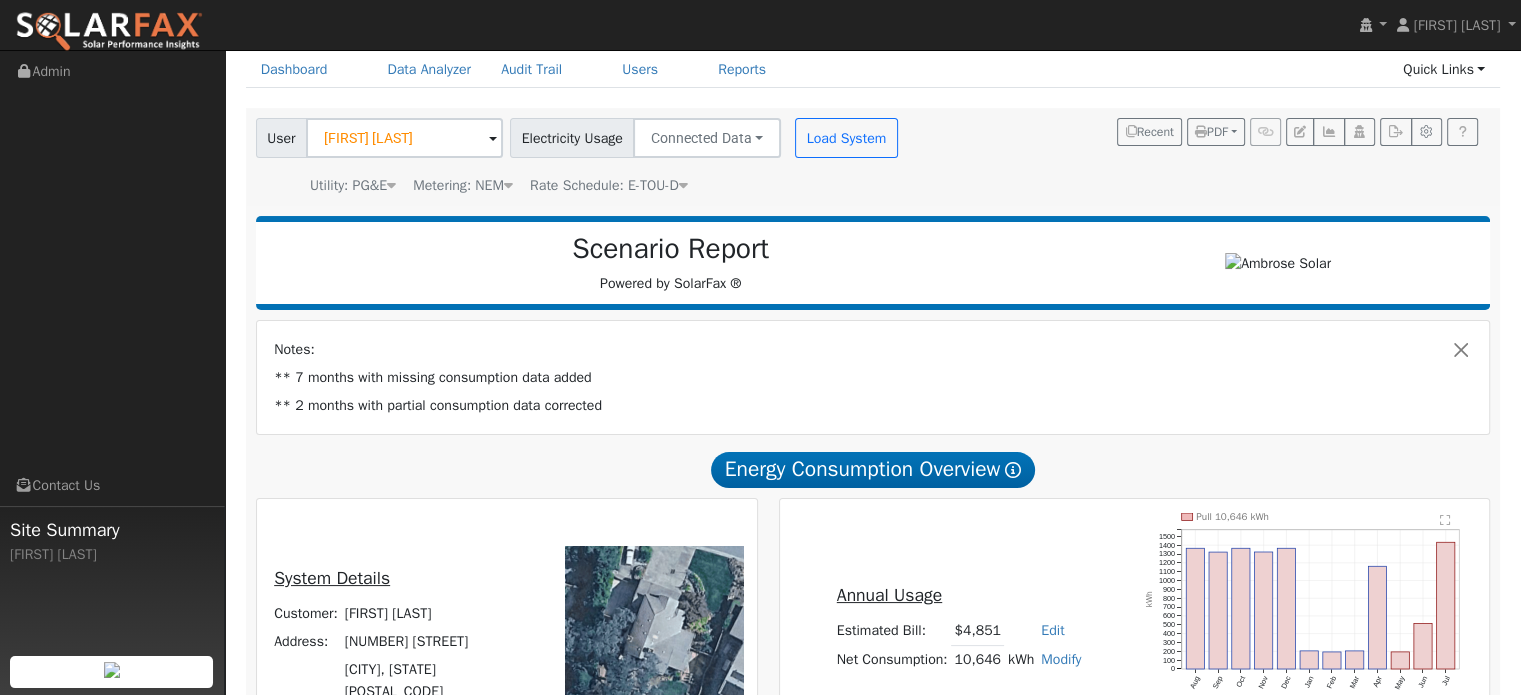 scroll, scrollTop: 0, scrollLeft: 0, axis: both 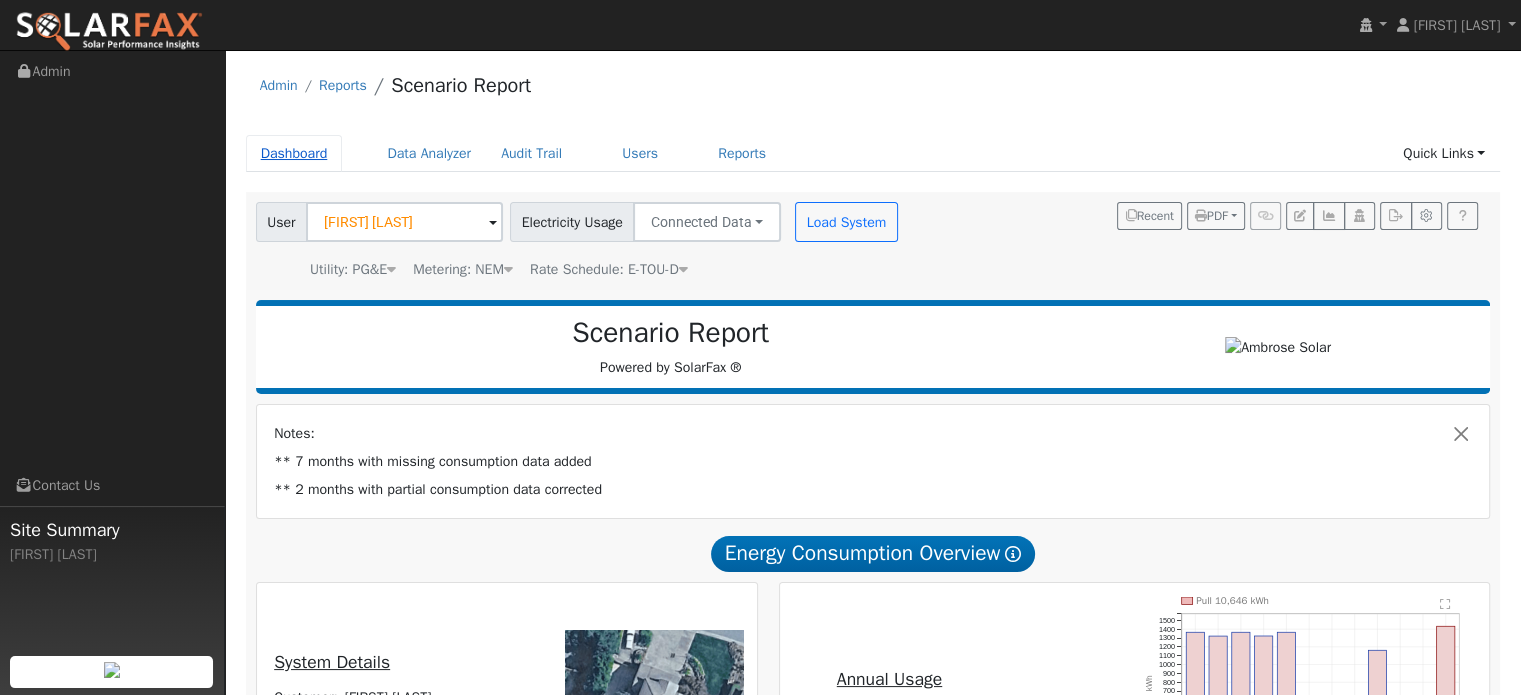 click on "Dashboard" at bounding box center (294, 153) 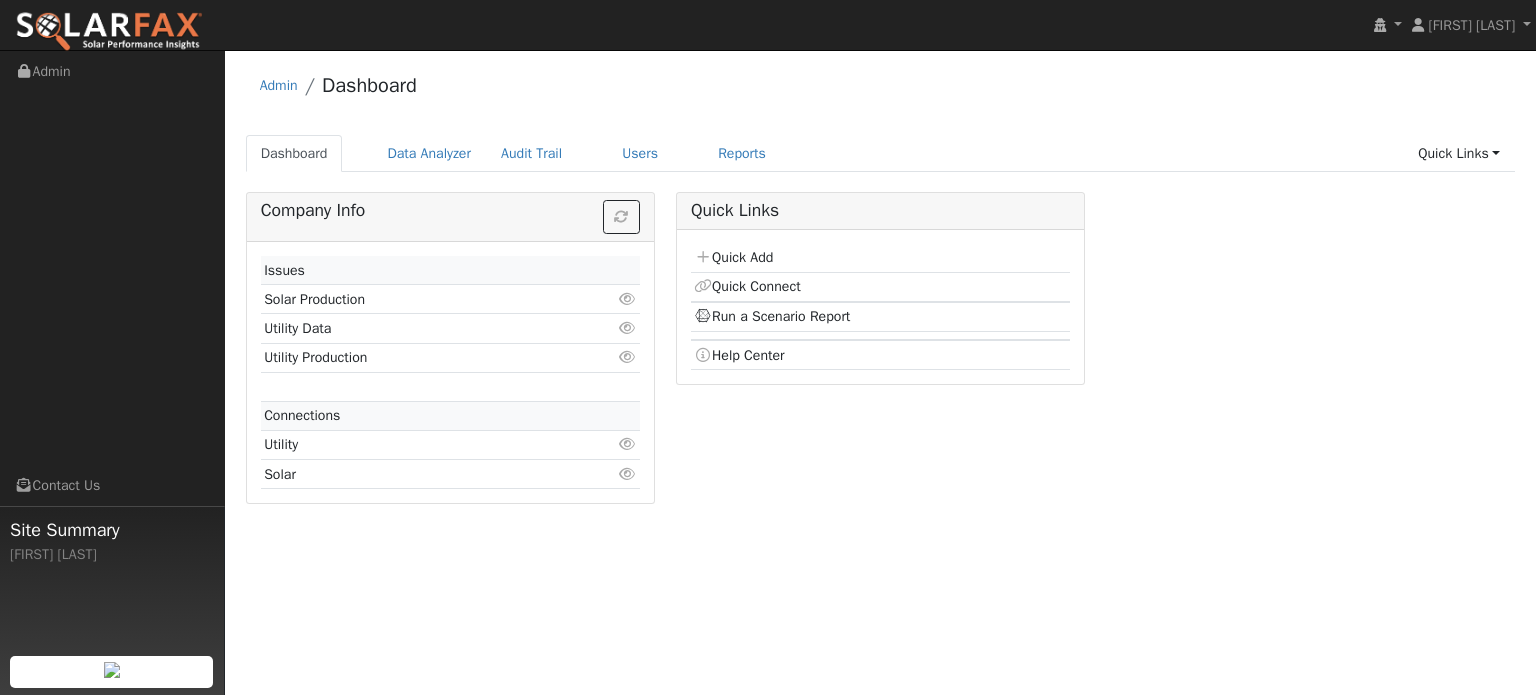 scroll, scrollTop: 0, scrollLeft: 0, axis: both 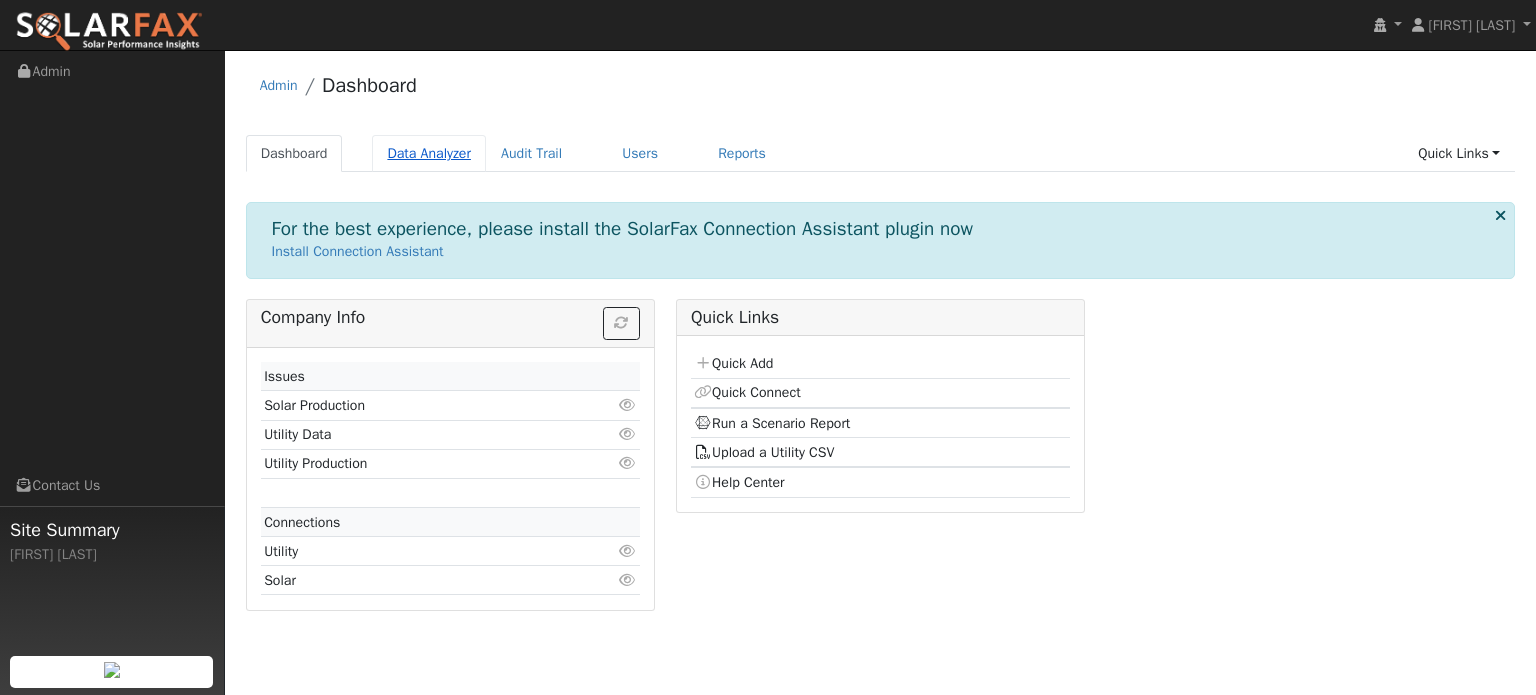click on "Data Analyzer" at bounding box center [429, 153] 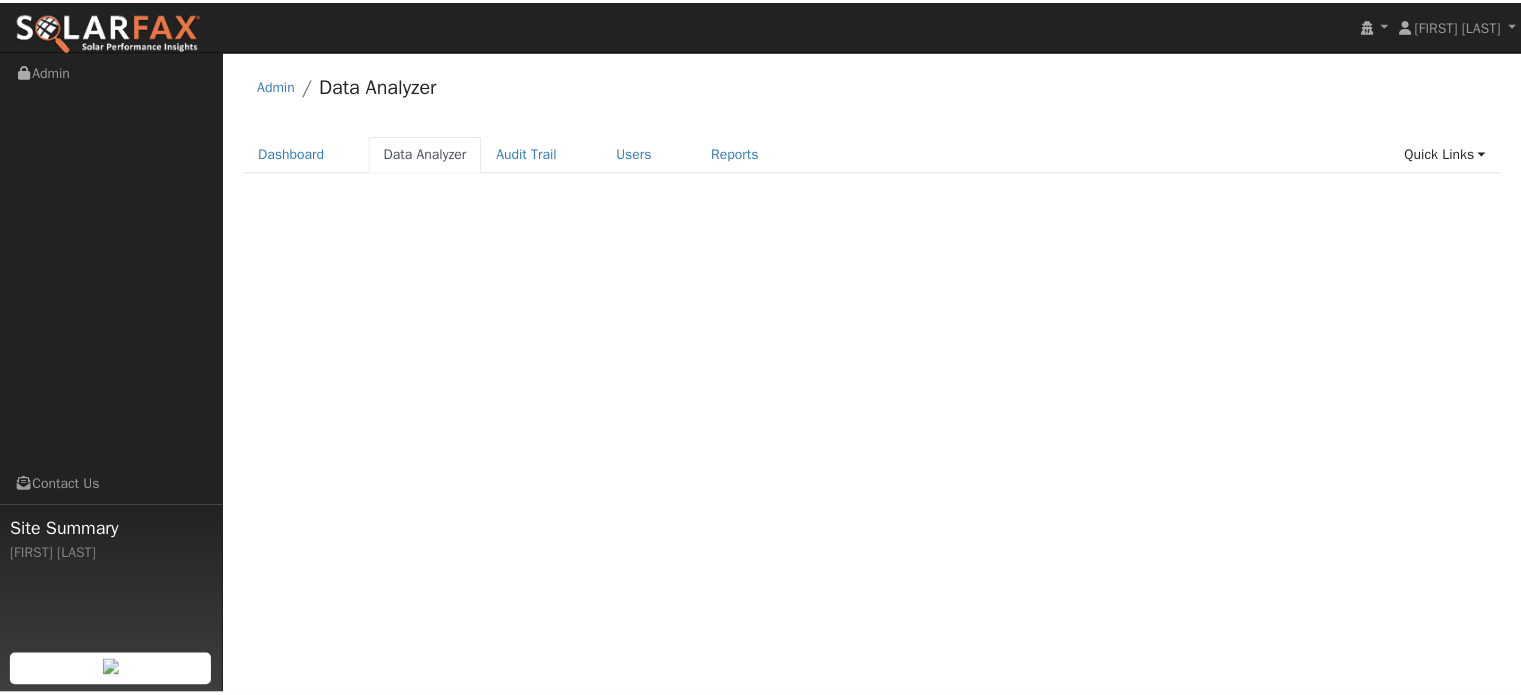 scroll, scrollTop: 0, scrollLeft: 0, axis: both 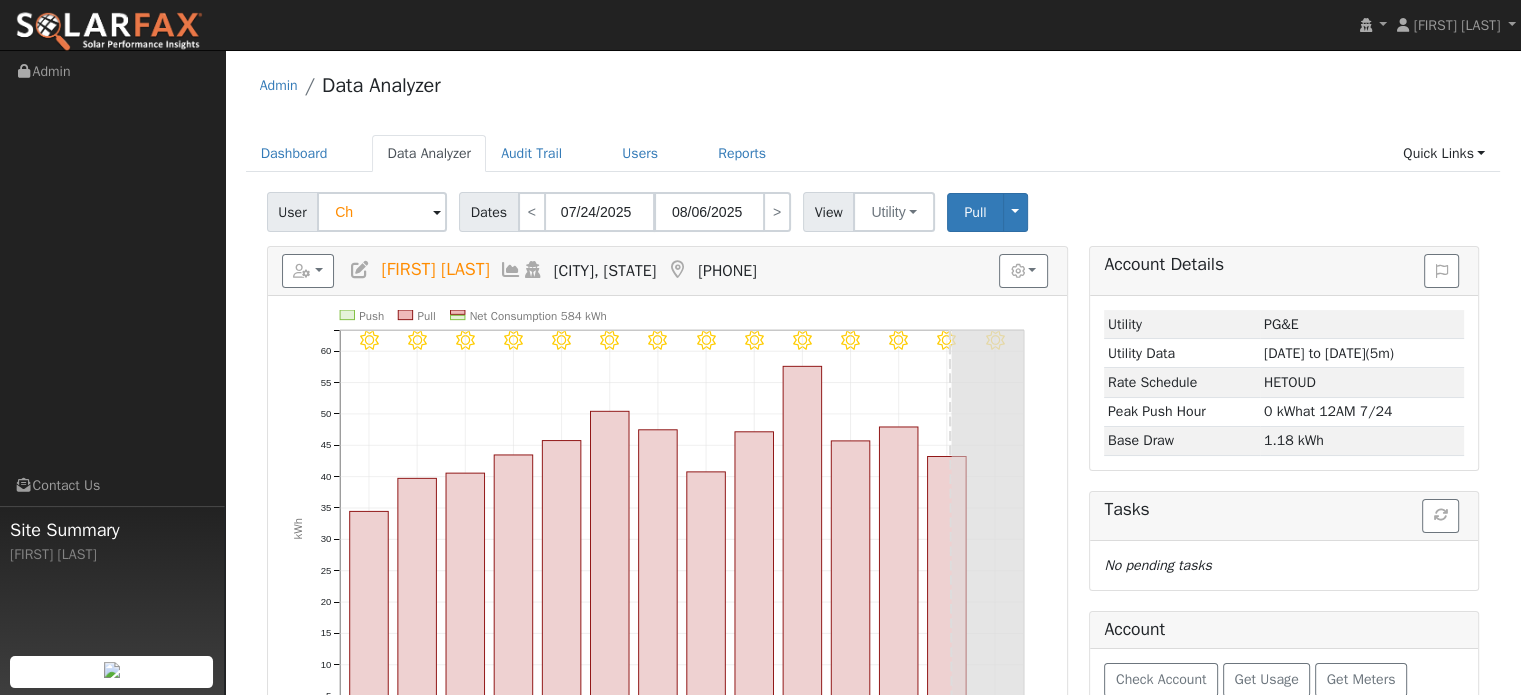 type on "C" 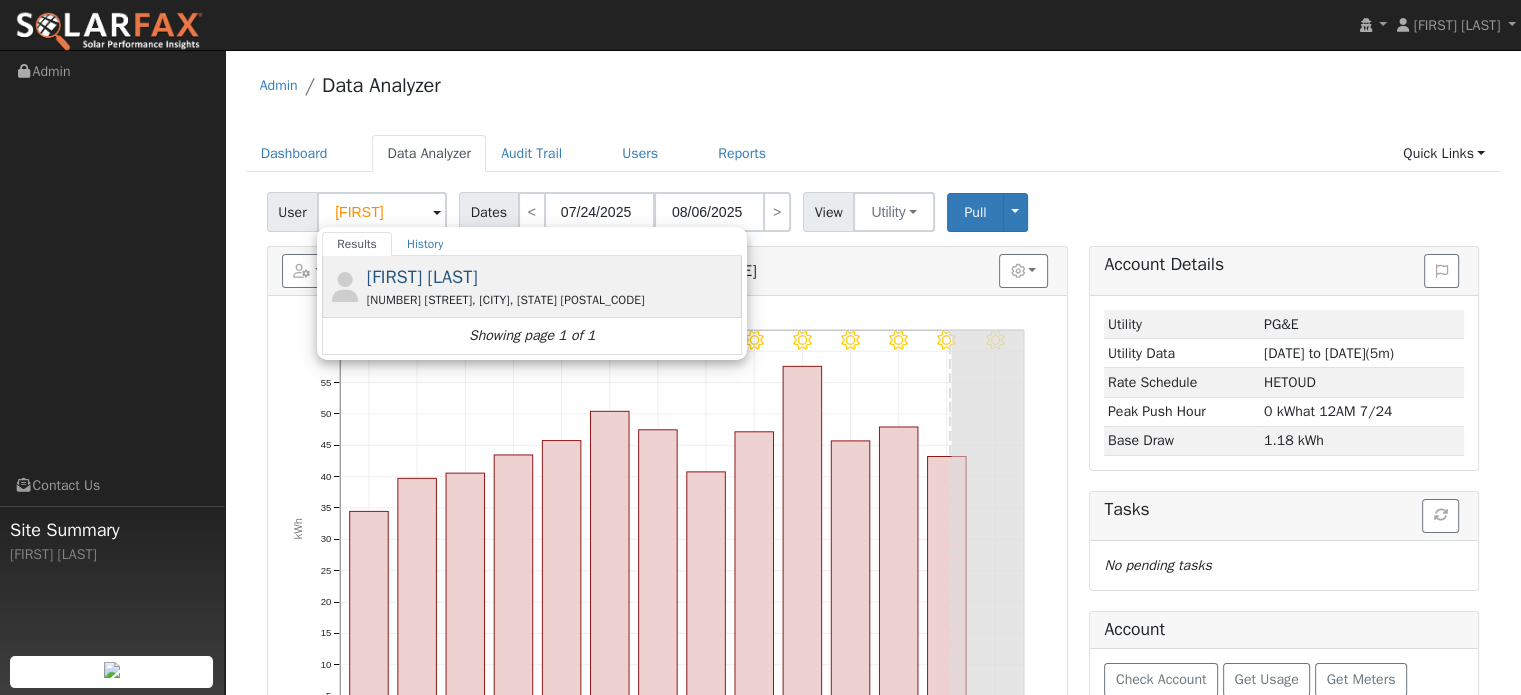 click on "Mallory Gallegos 2020 Denton Court, Rocklin, CA 95765" at bounding box center [552, 286] 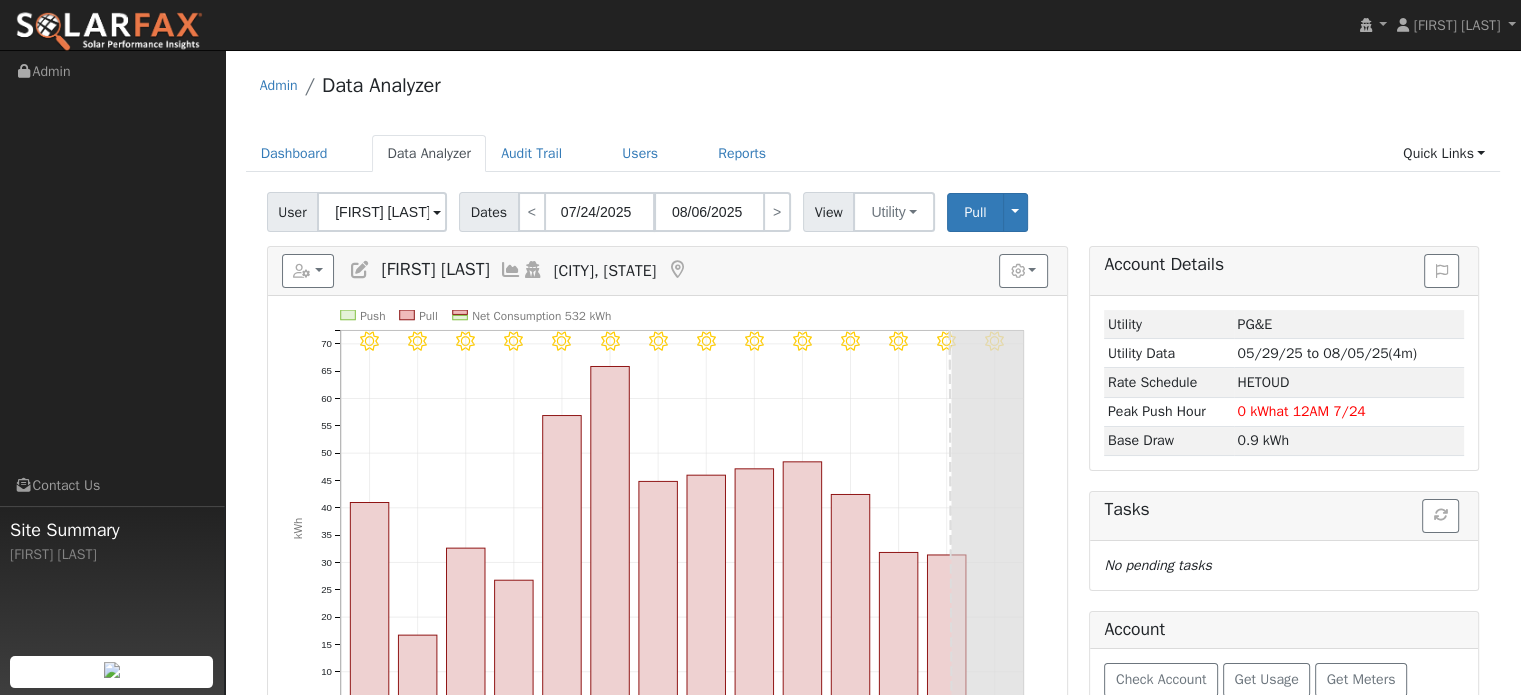 scroll, scrollTop: 100, scrollLeft: 0, axis: vertical 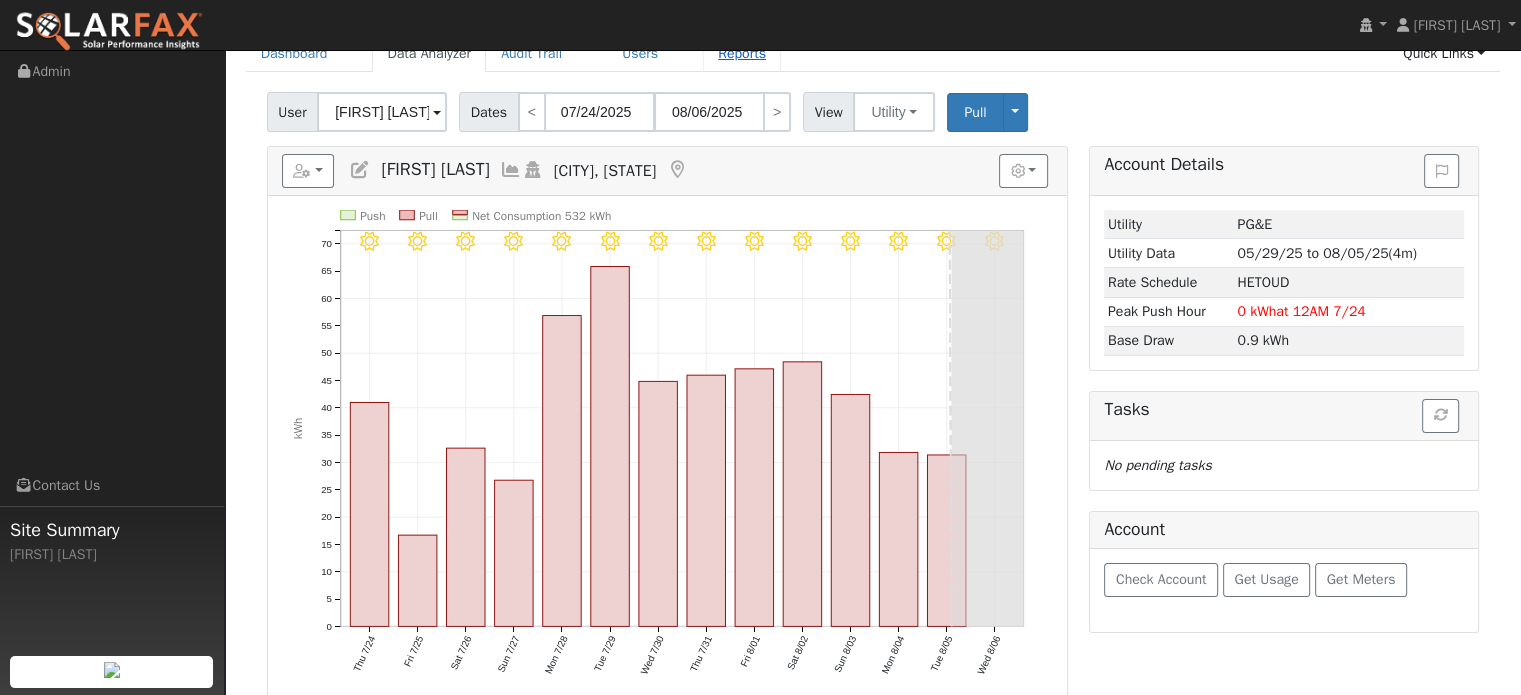 click on "Reports" at bounding box center (742, 53) 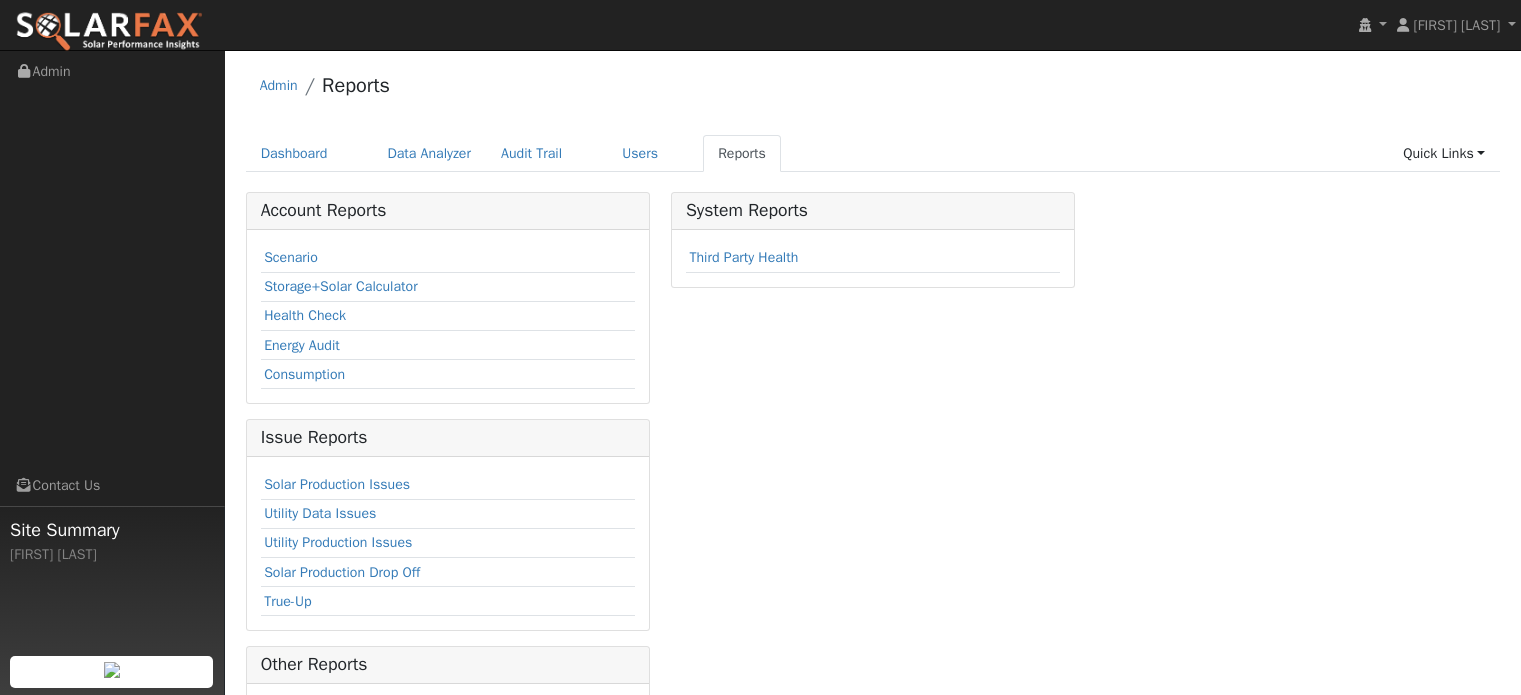 scroll, scrollTop: 0, scrollLeft: 0, axis: both 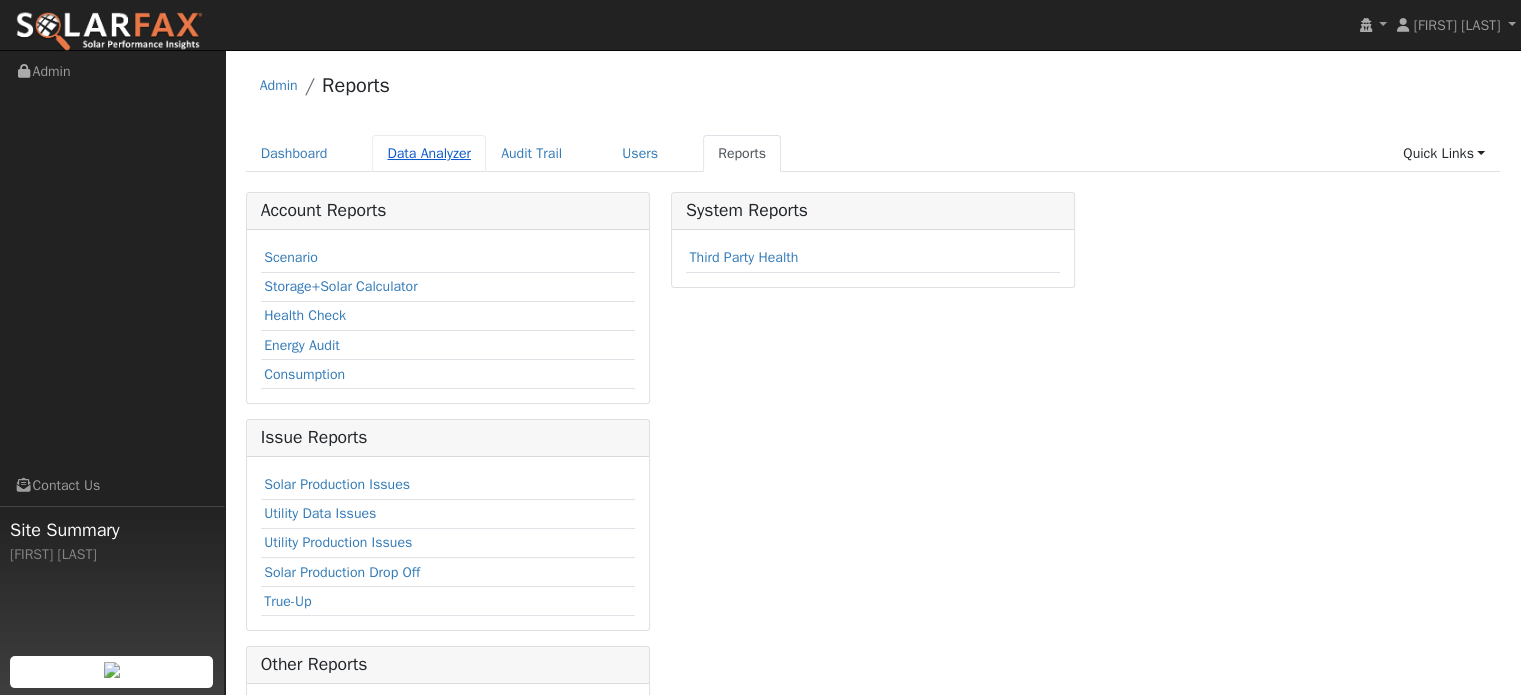 click on "Data Analyzer" at bounding box center [429, 153] 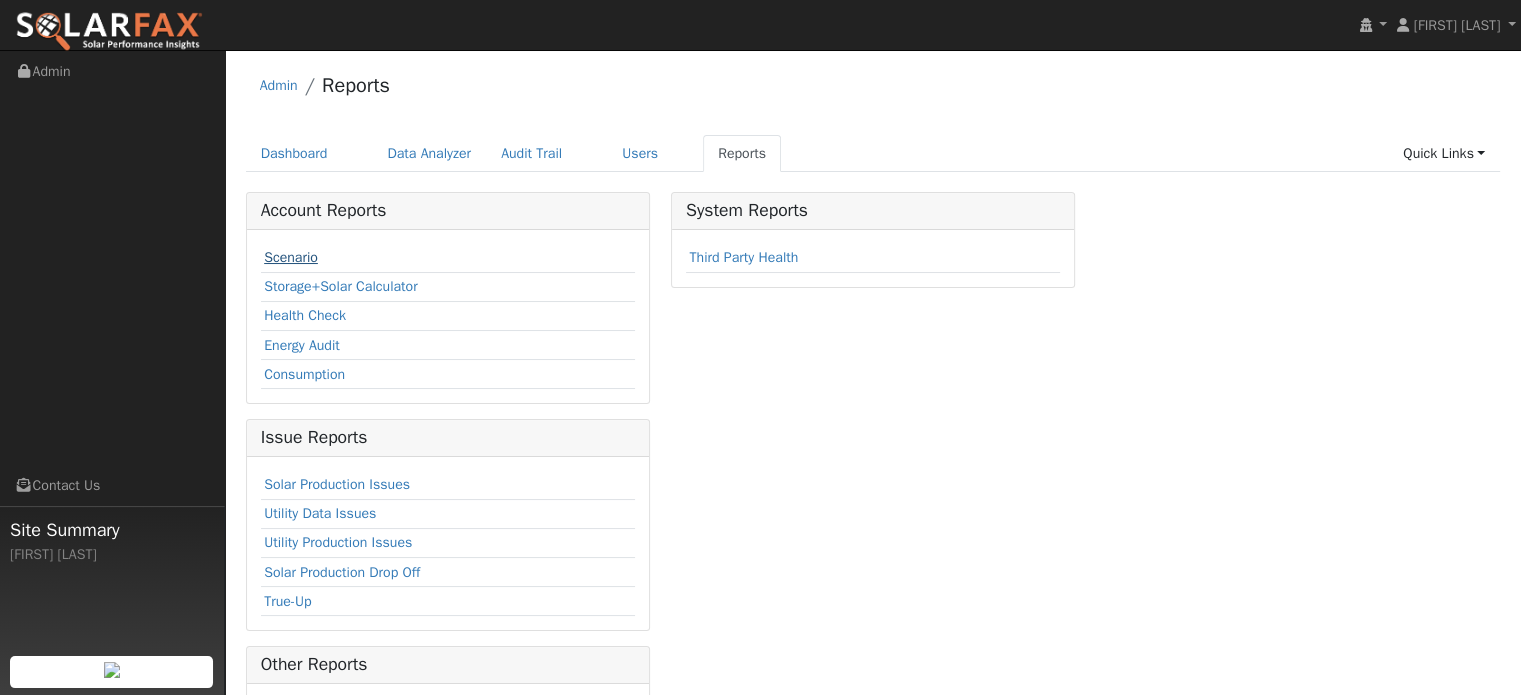 click on "Scenario" at bounding box center [291, 257] 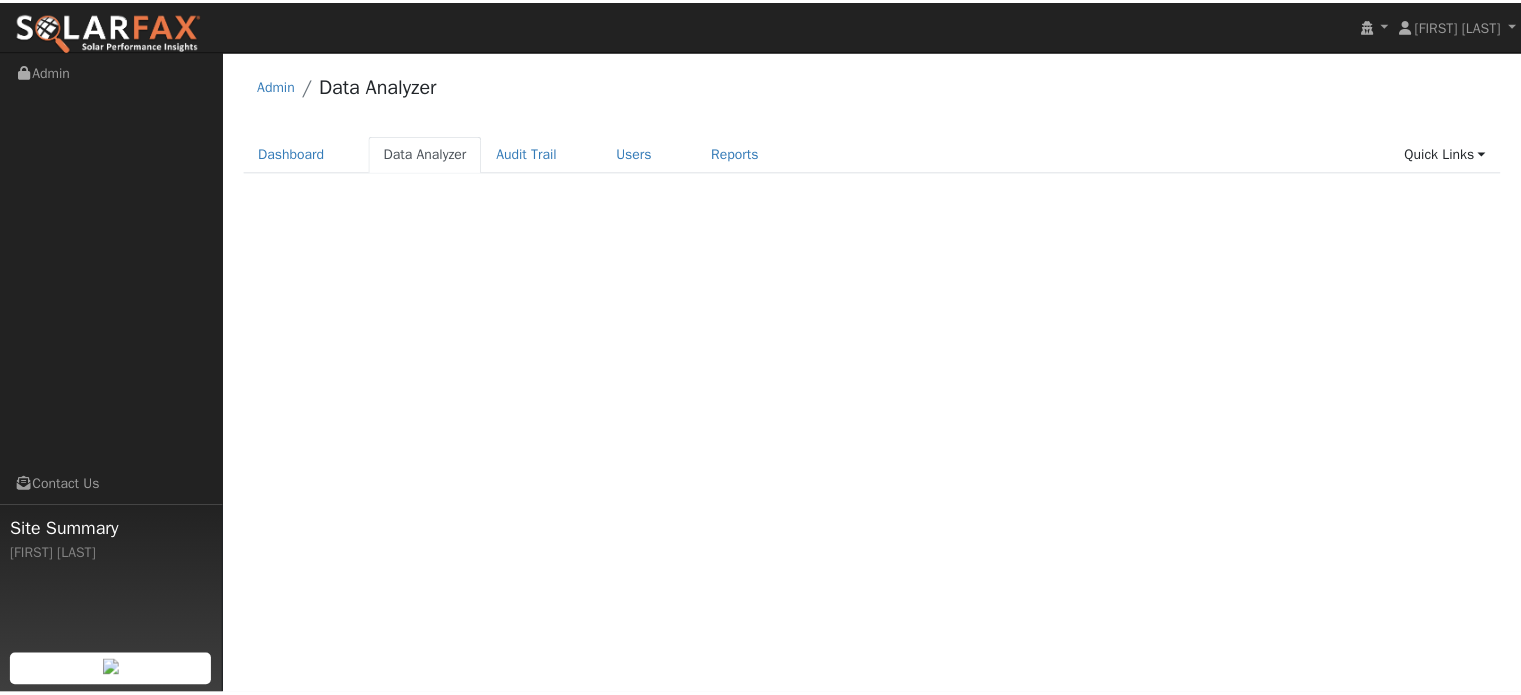 scroll, scrollTop: 0, scrollLeft: 0, axis: both 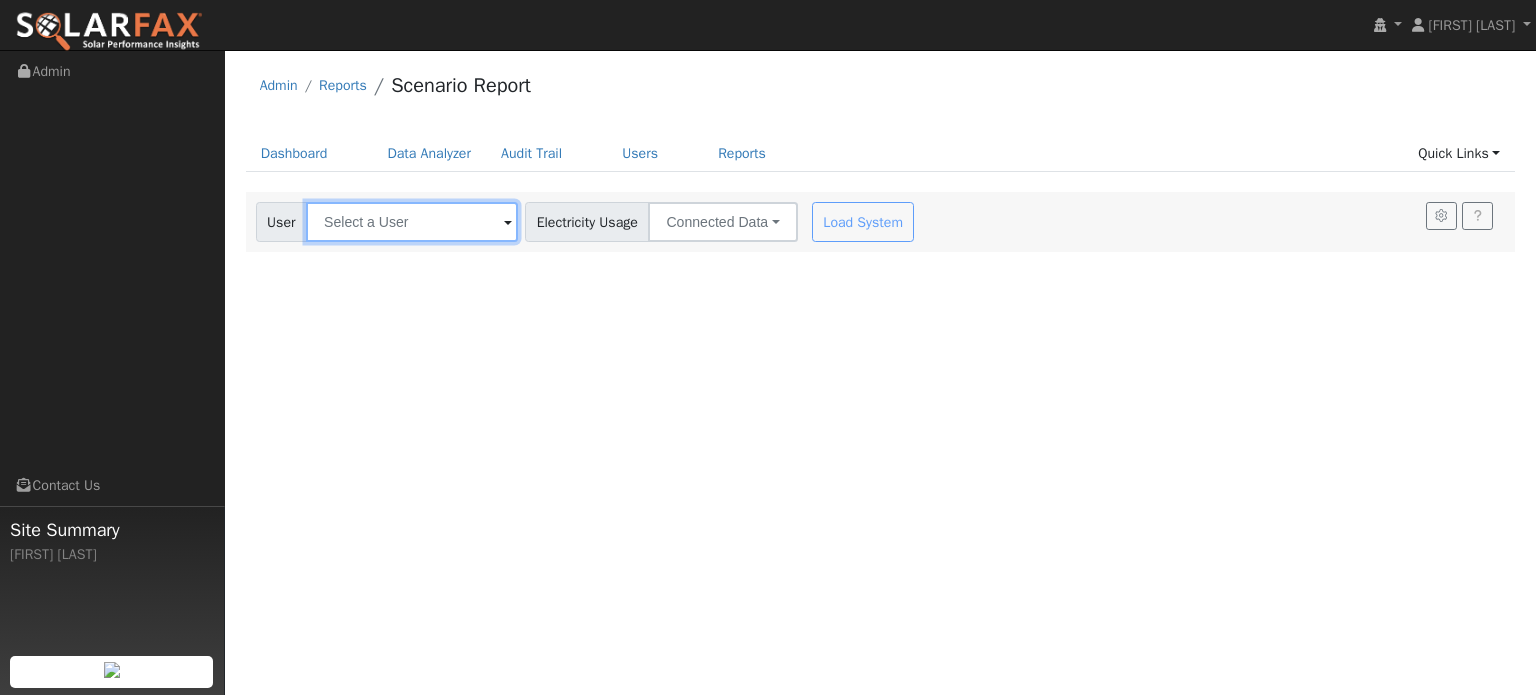 click at bounding box center (412, 222) 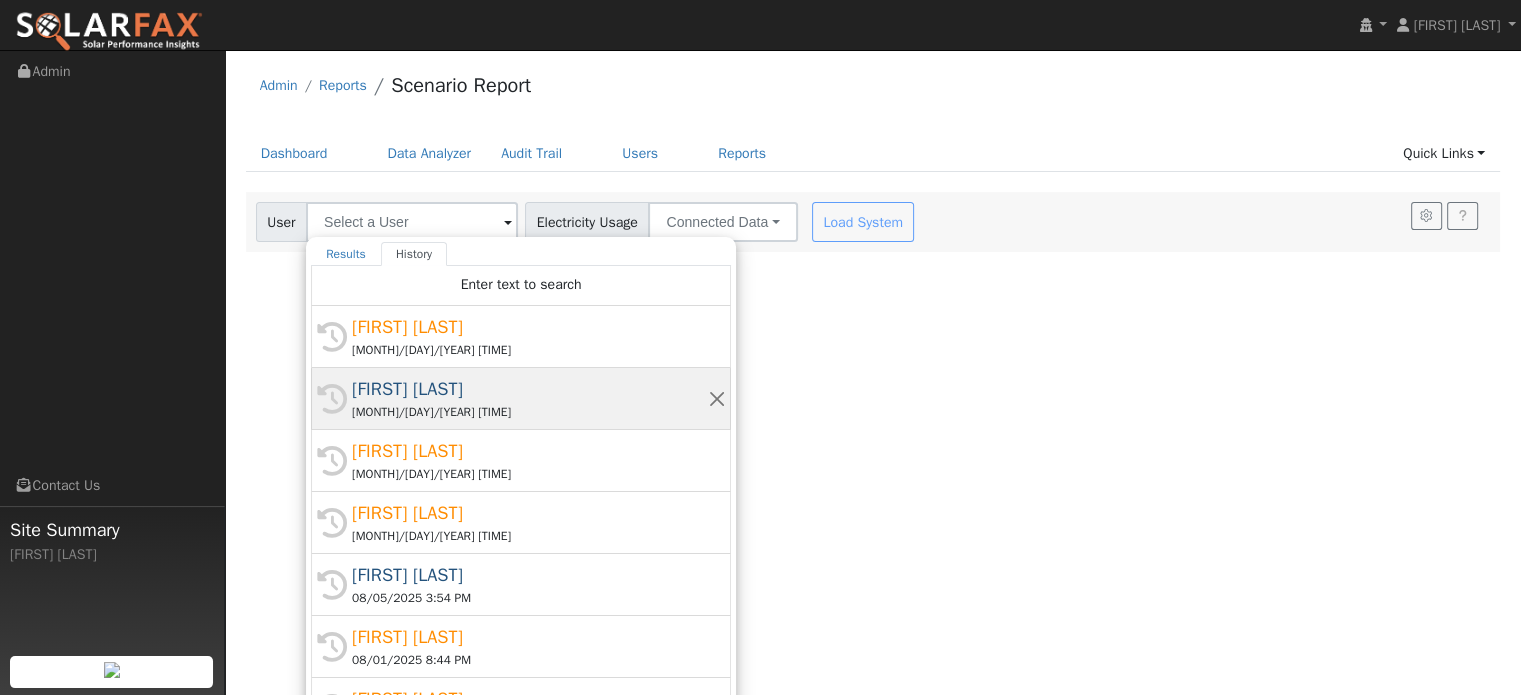 click on "[FIRST] [LAST]" at bounding box center (530, 389) 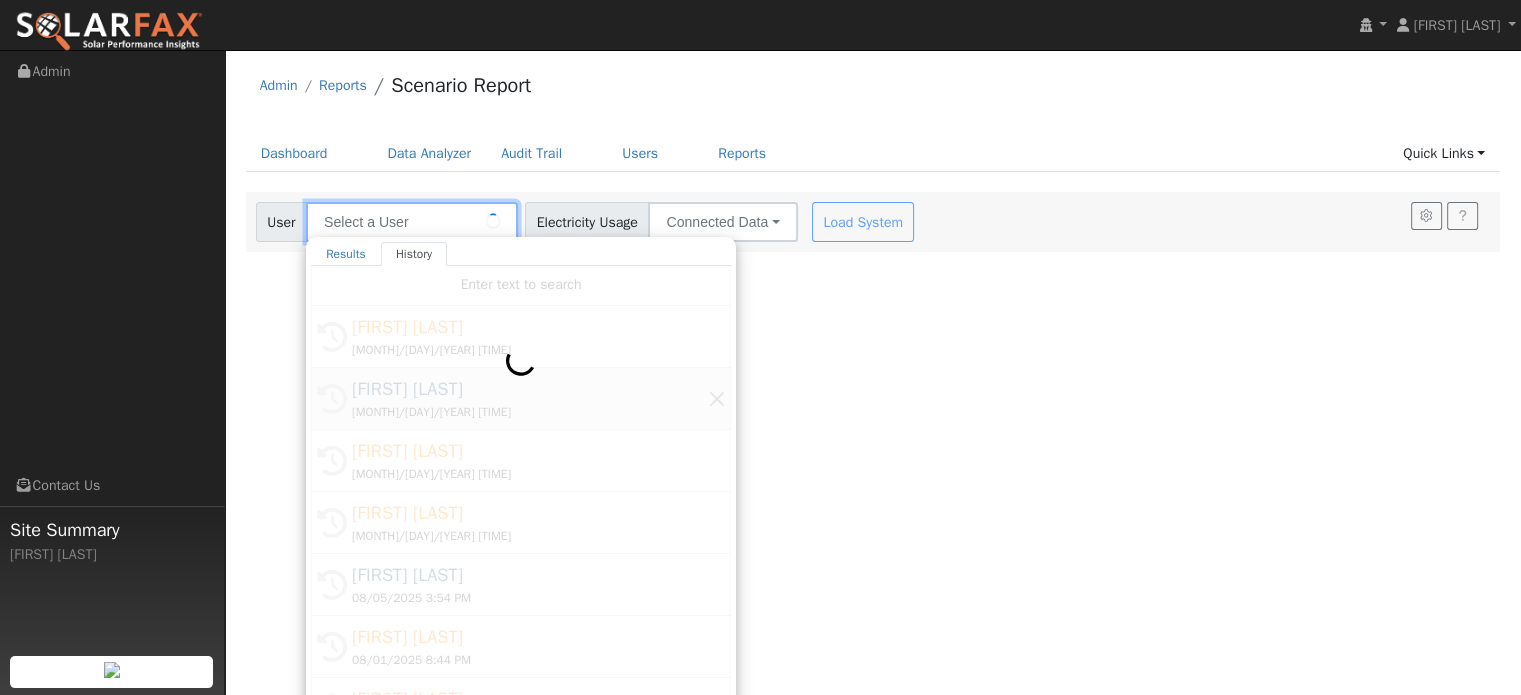 type on "[FIRST] [LAST]" 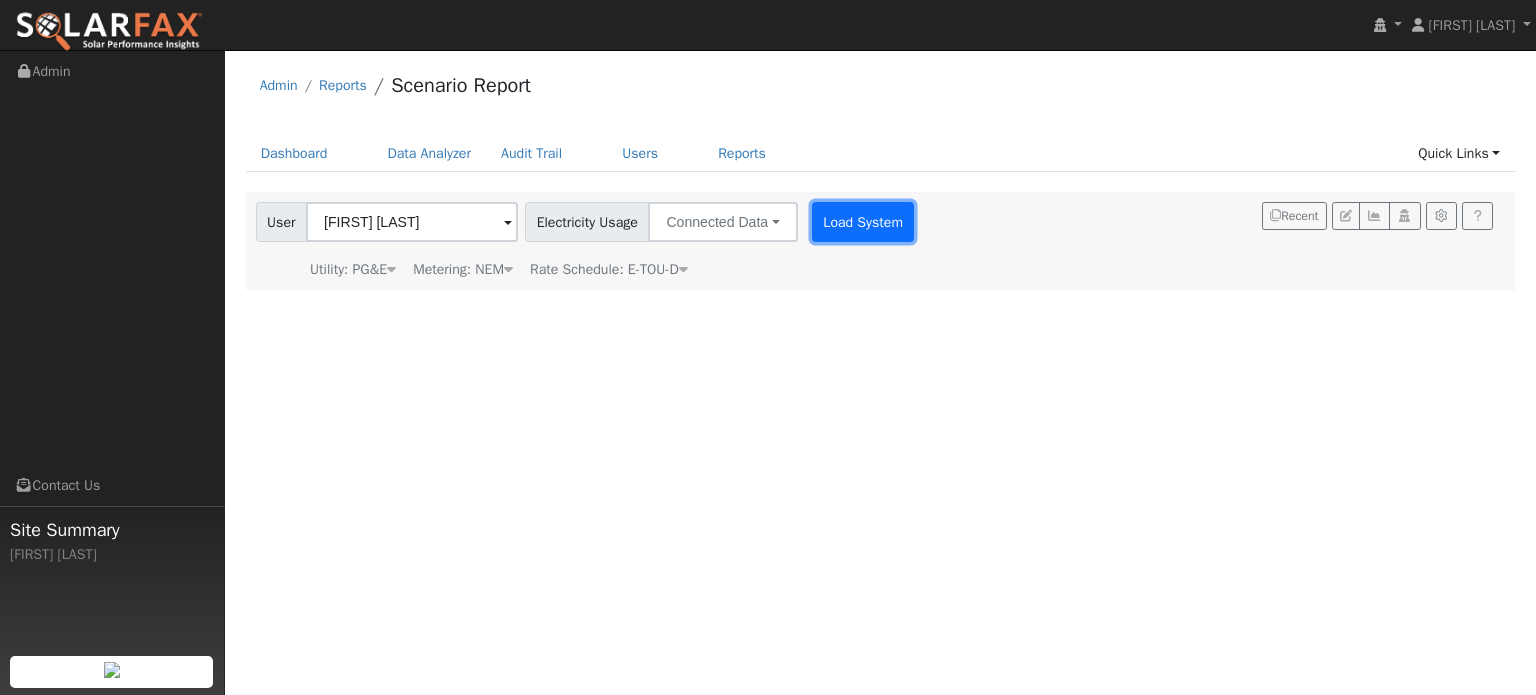 click on "Load System" at bounding box center [863, 222] 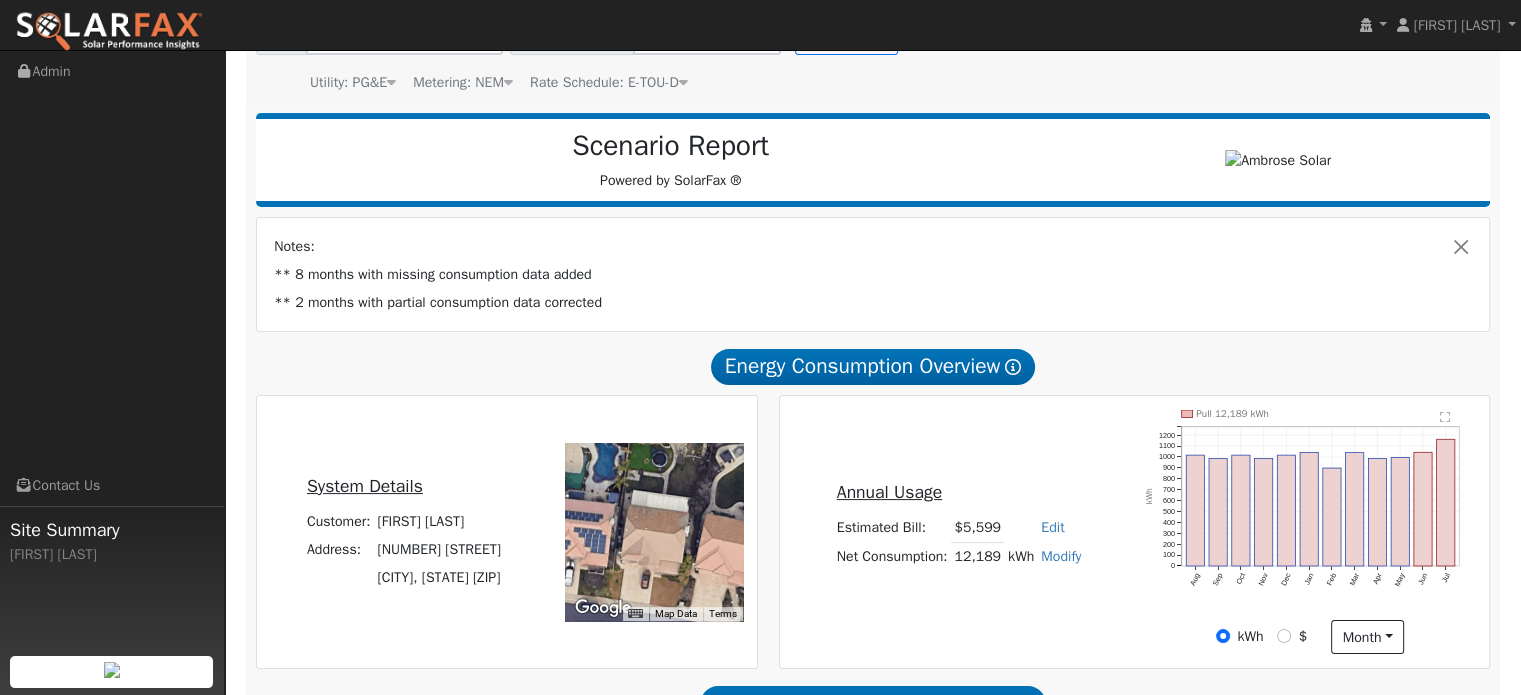 scroll, scrollTop: 200, scrollLeft: 0, axis: vertical 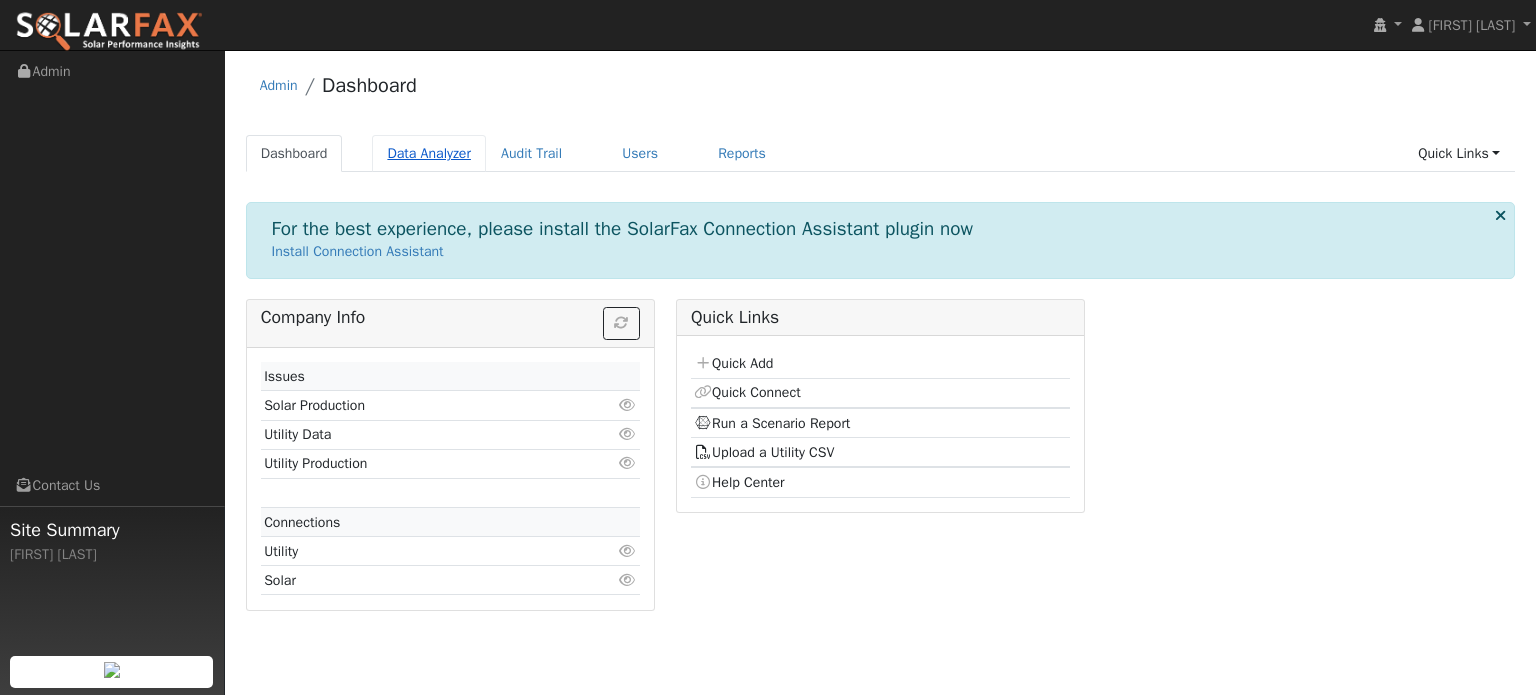 click on "Data Analyzer" at bounding box center (429, 153) 